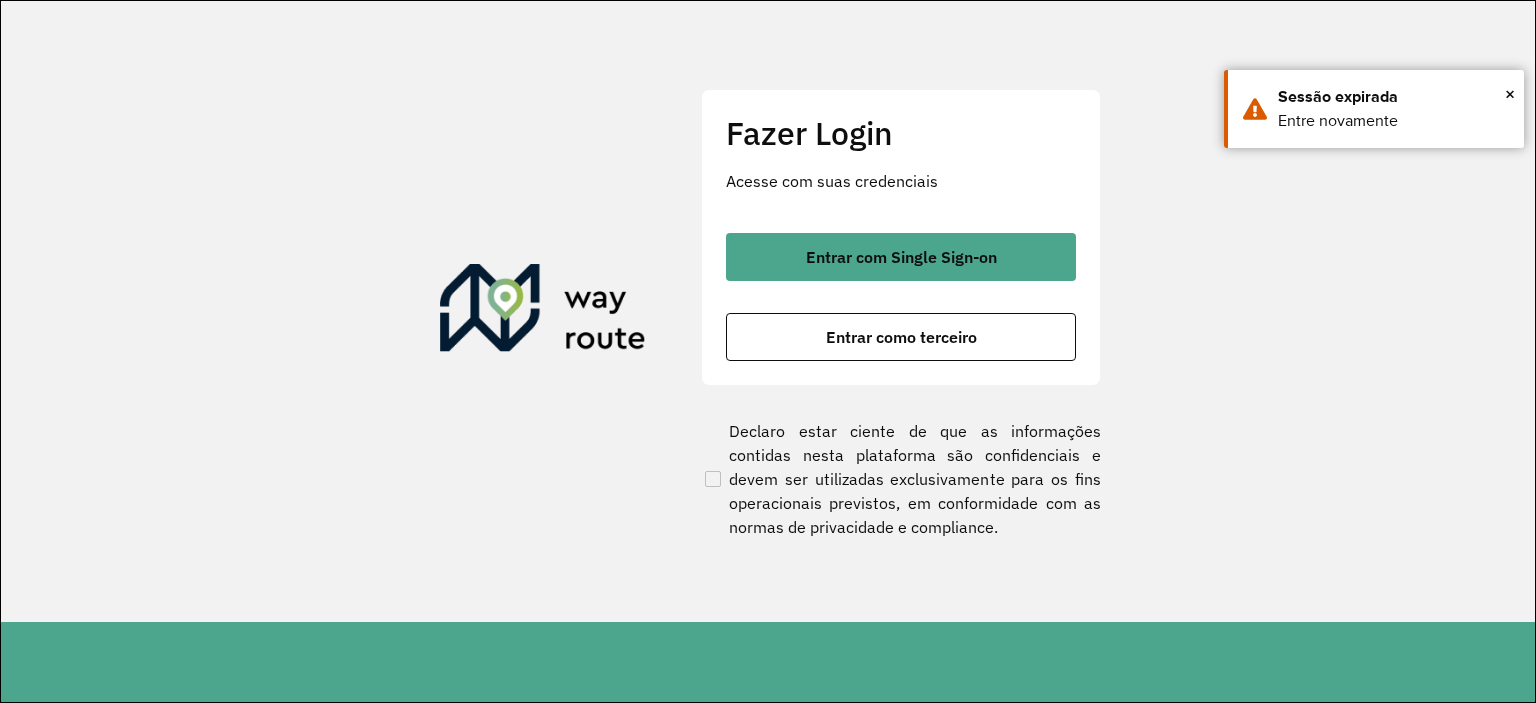 scroll, scrollTop: 0, scrollLeft: 0, axis: both 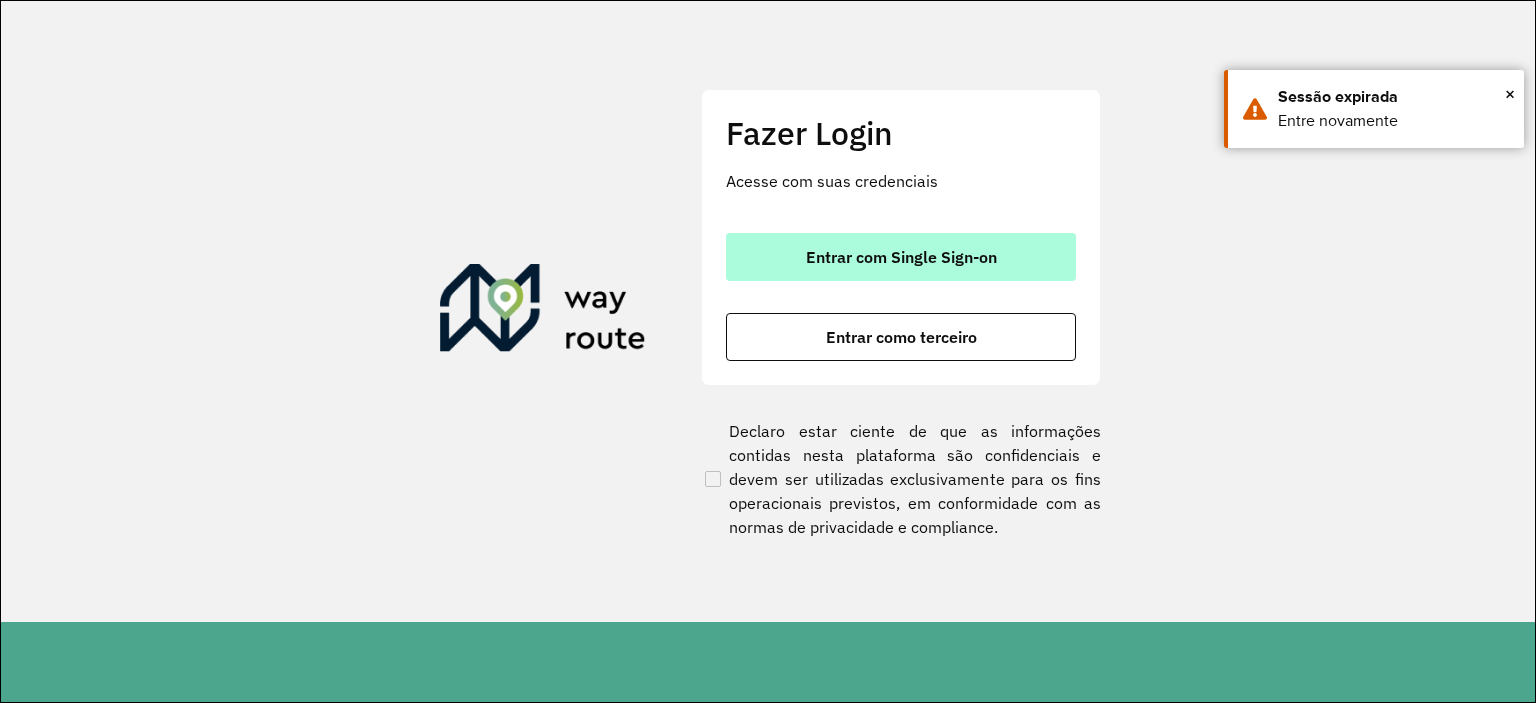 click on "Entrar com Single Sign-on" at bounding box center [901, 257] 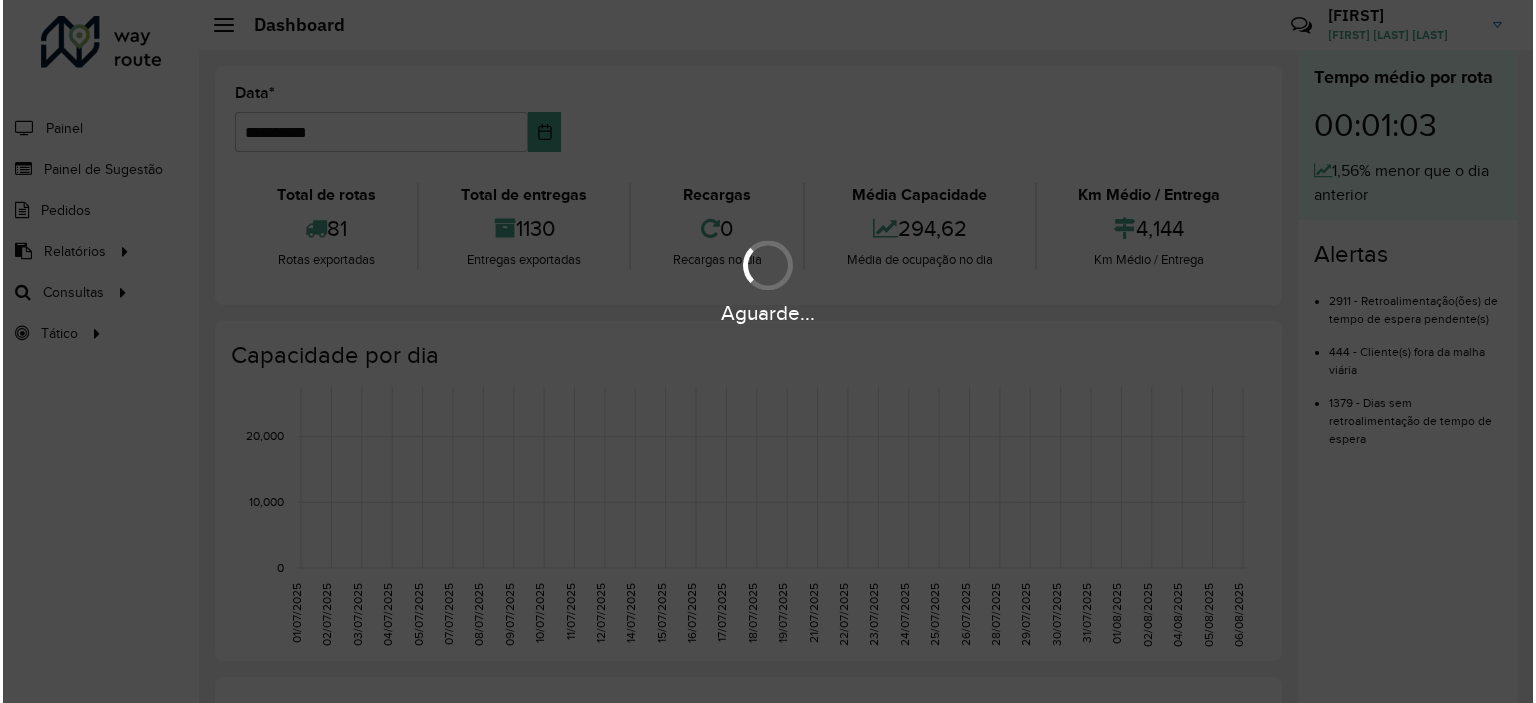 scroll, scrollTop: 0, scrollLeft: 0, axis: both 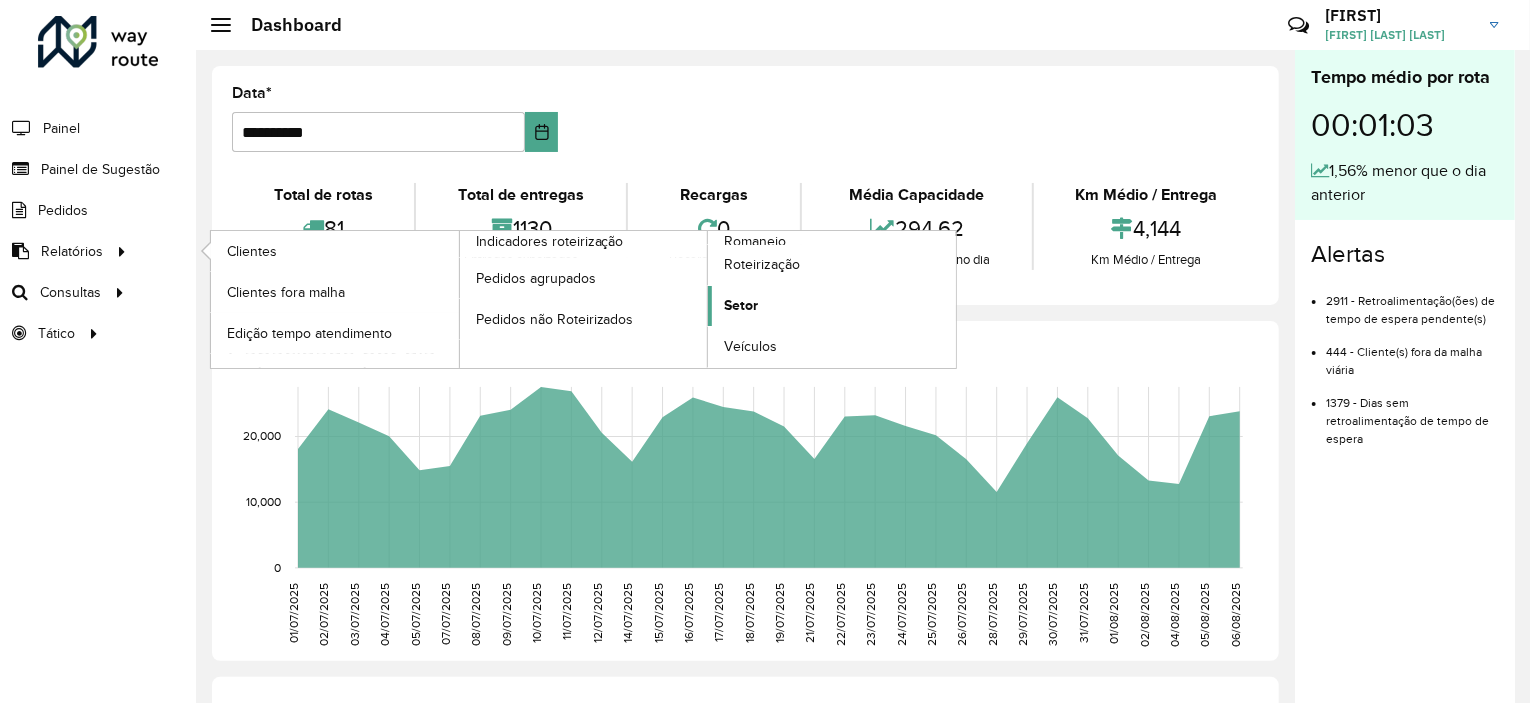 click on "Setor" 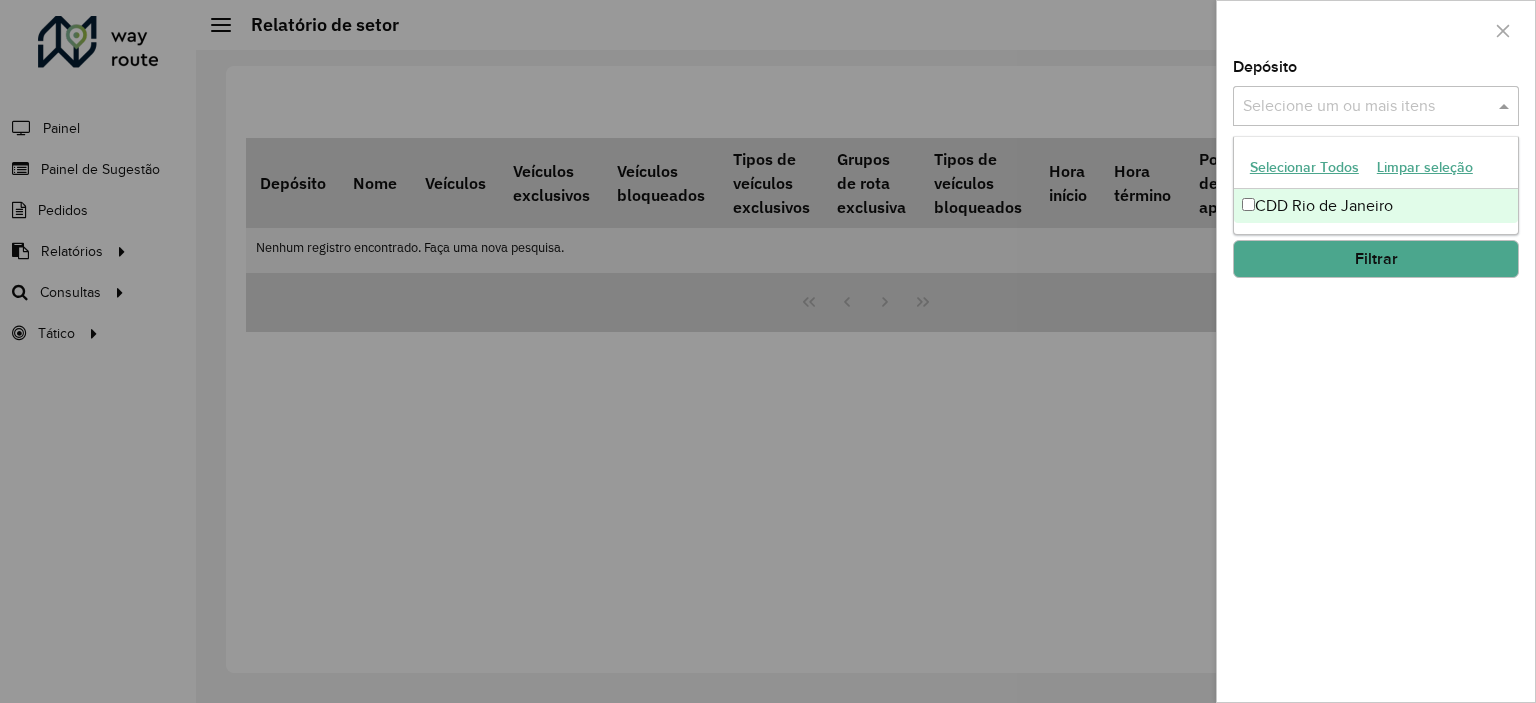 click at bounding box center [1506, 106] 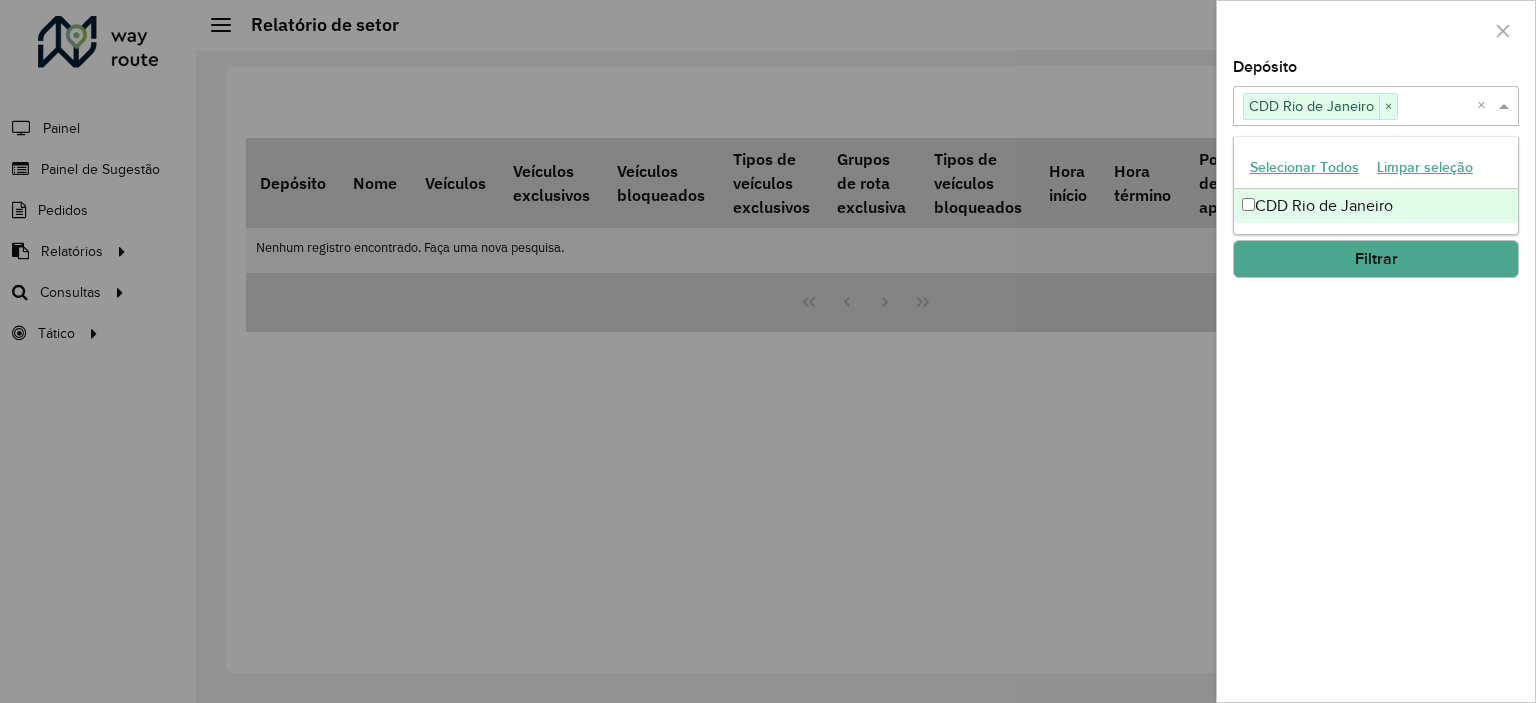 click on "Depósito  Selecione um ou mais itens CDD Rio de Janeiro × ×  Grupo de Depósito  Selecione um ou mais itens Filtrar" 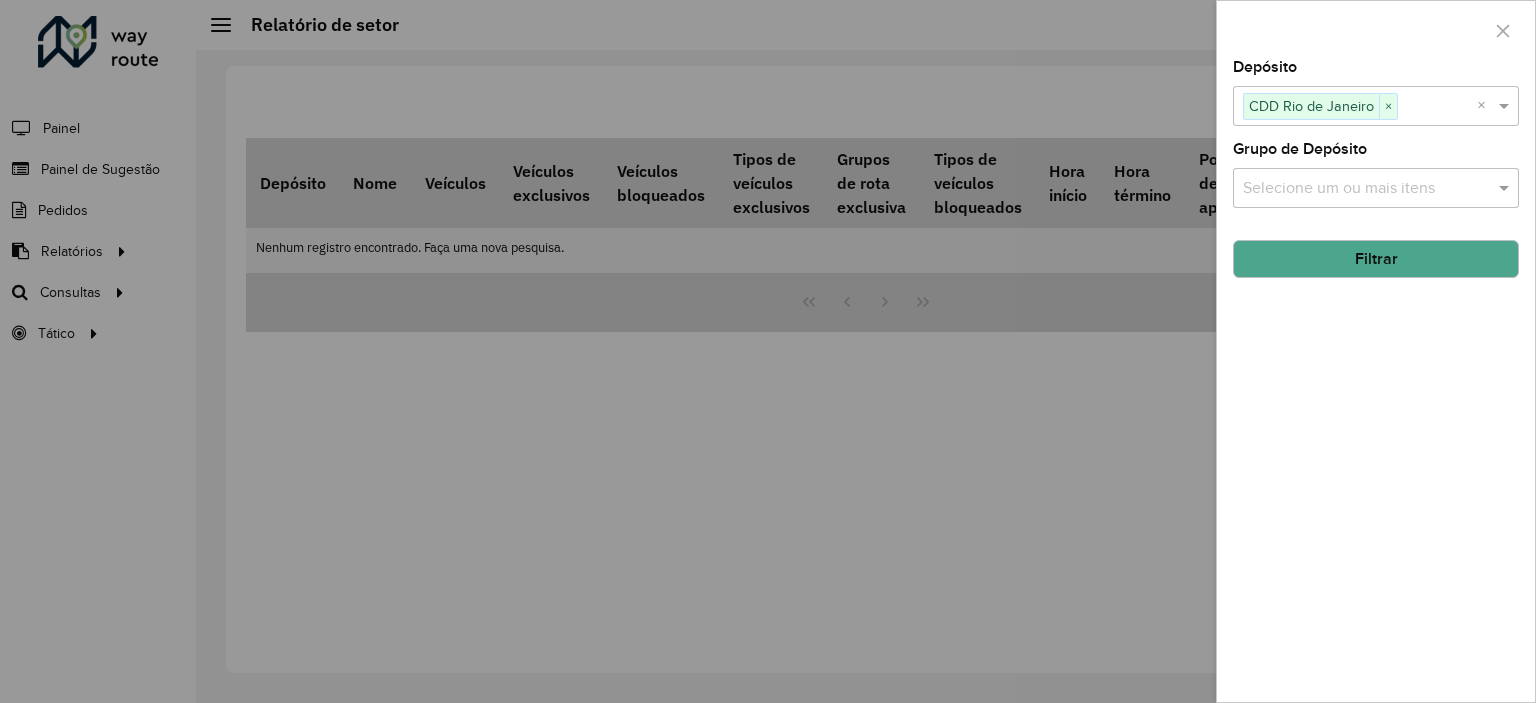 click on "Filtrar" 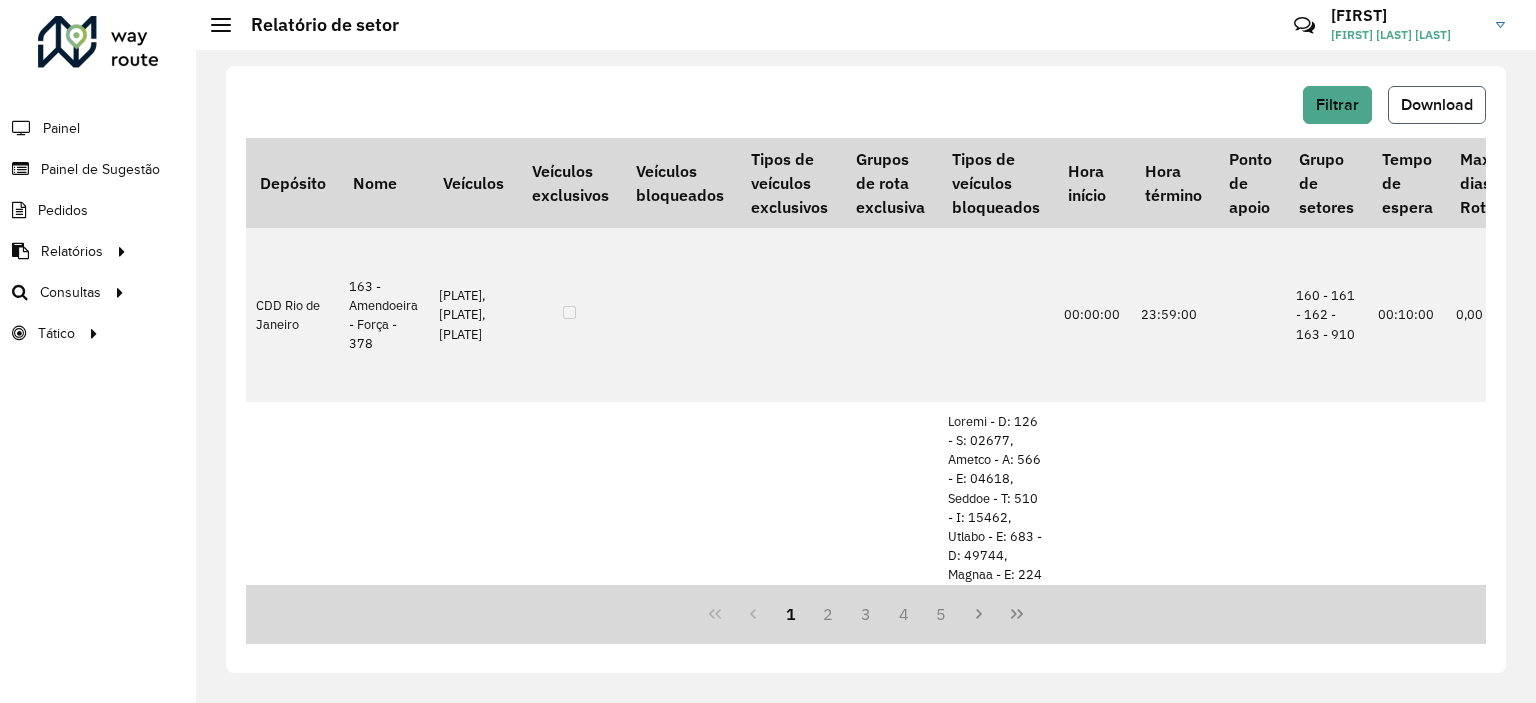 click on "Download" 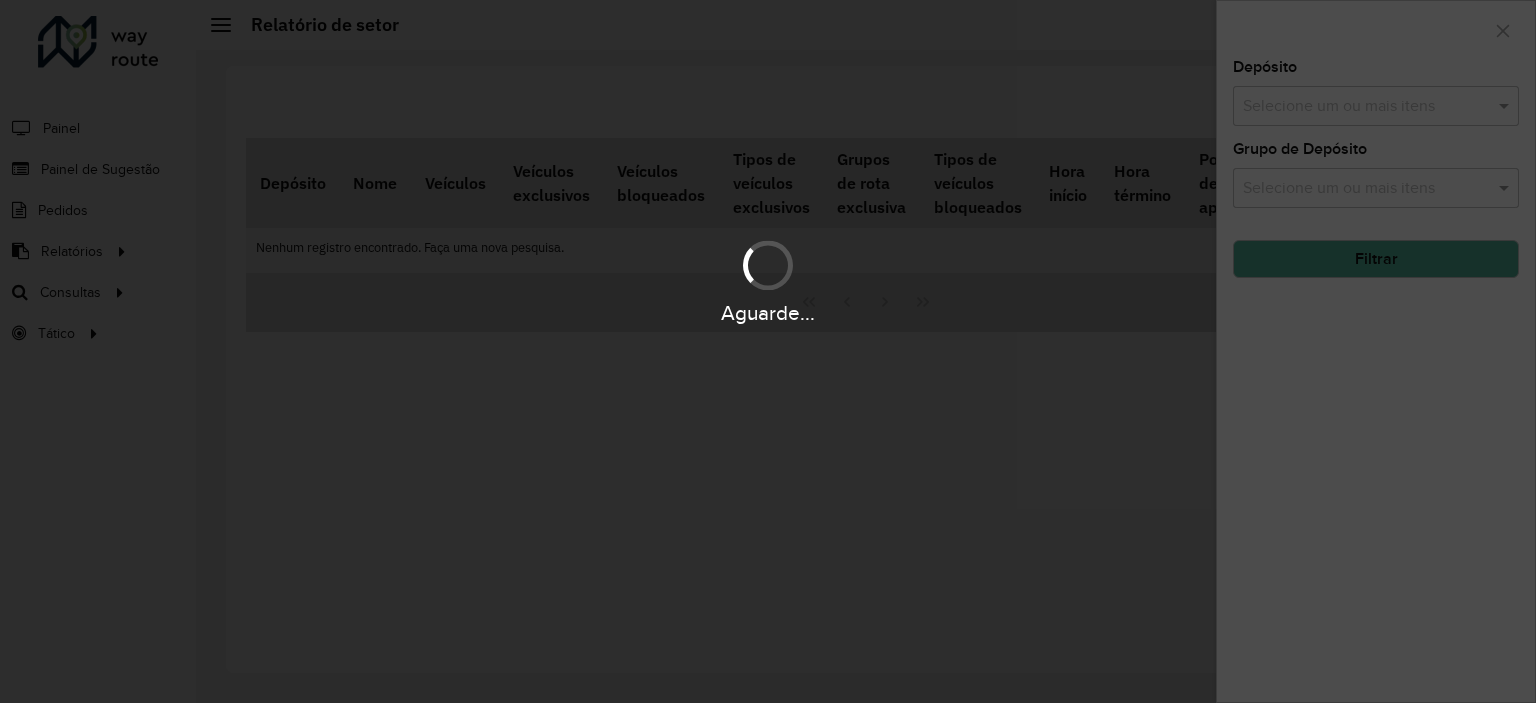 scroll, scrollTop: 0, scrollLeft: 0, axis: both 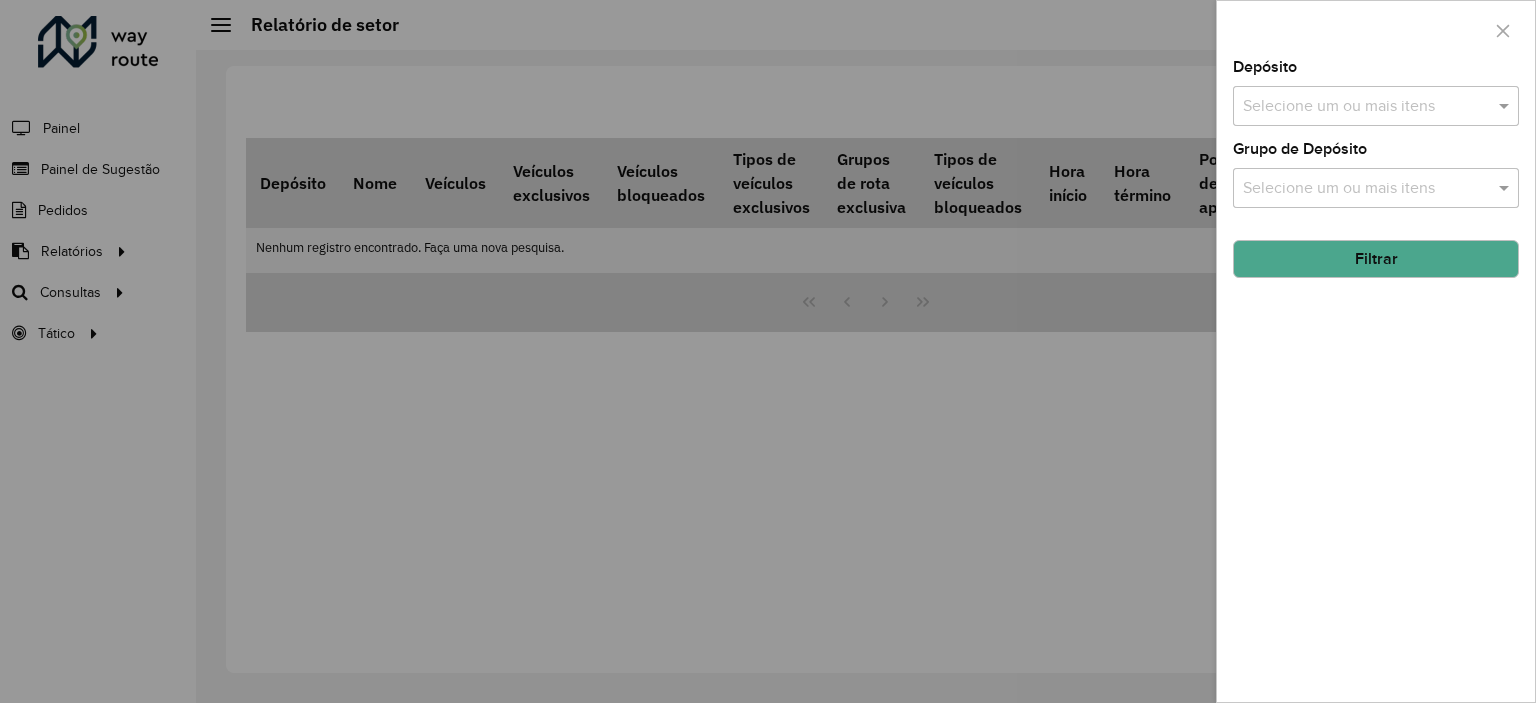 drag, startPoint x: 1508, startPoint y: 26, endPoint x: 1489, endPoint y: 35, distance: 21.023796 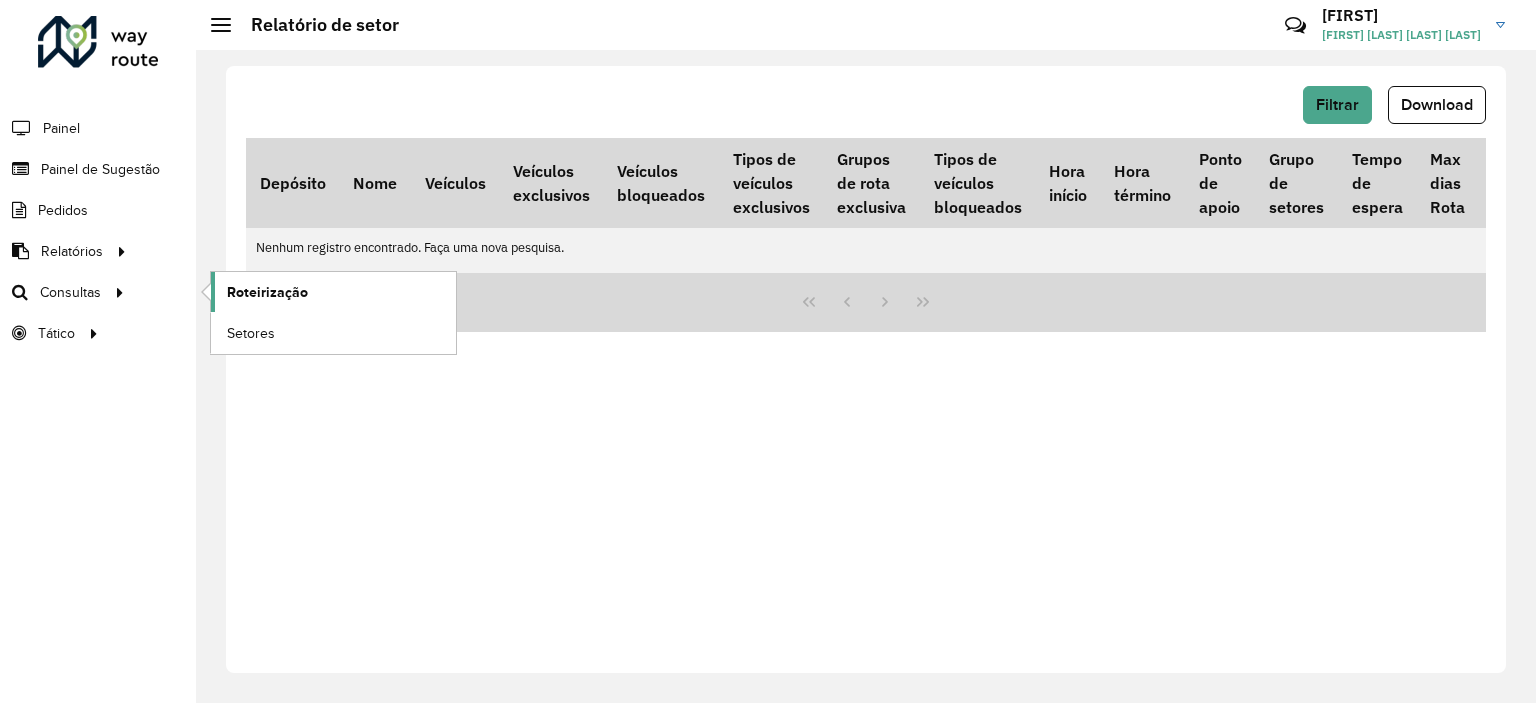 click on "Roteirização" 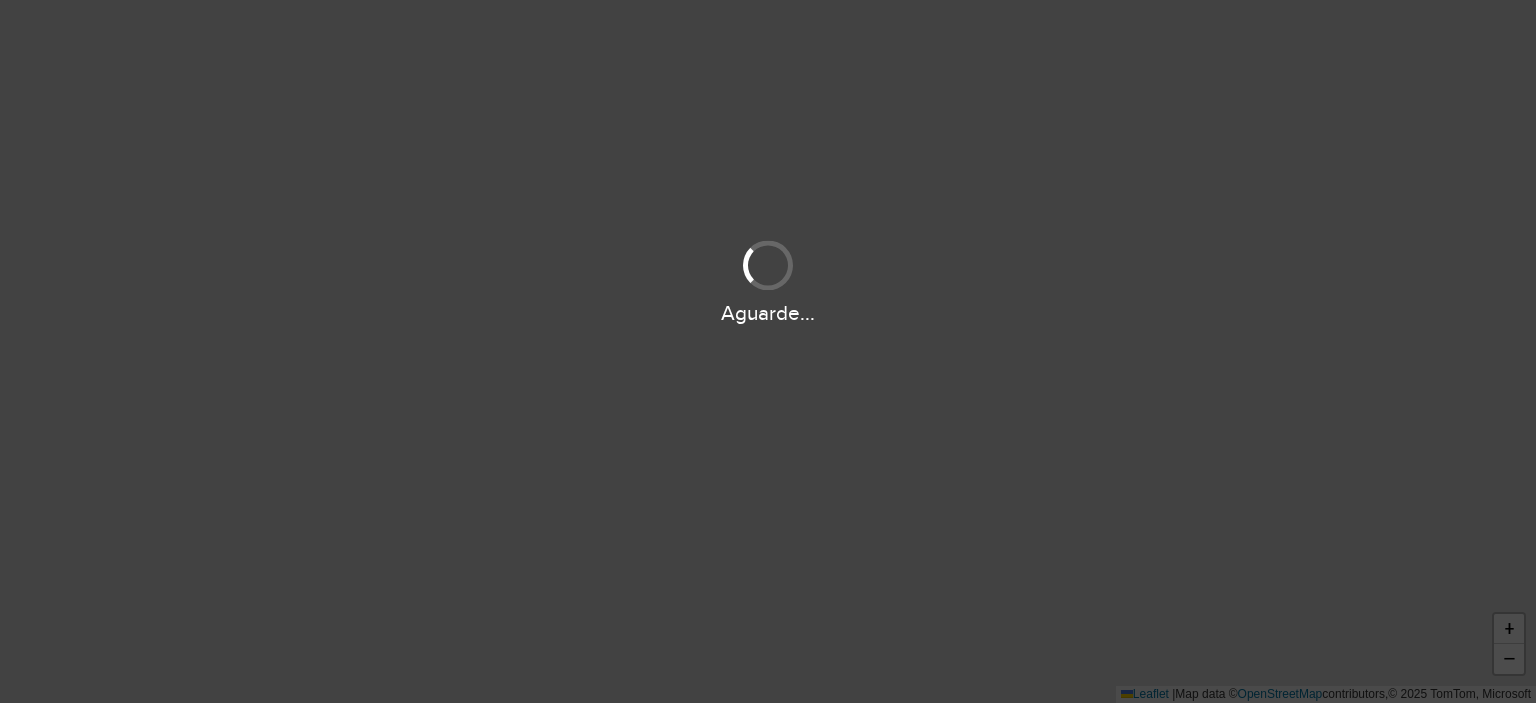 scroll, scrollTop: 0, scrollLeft: 0, axis: both 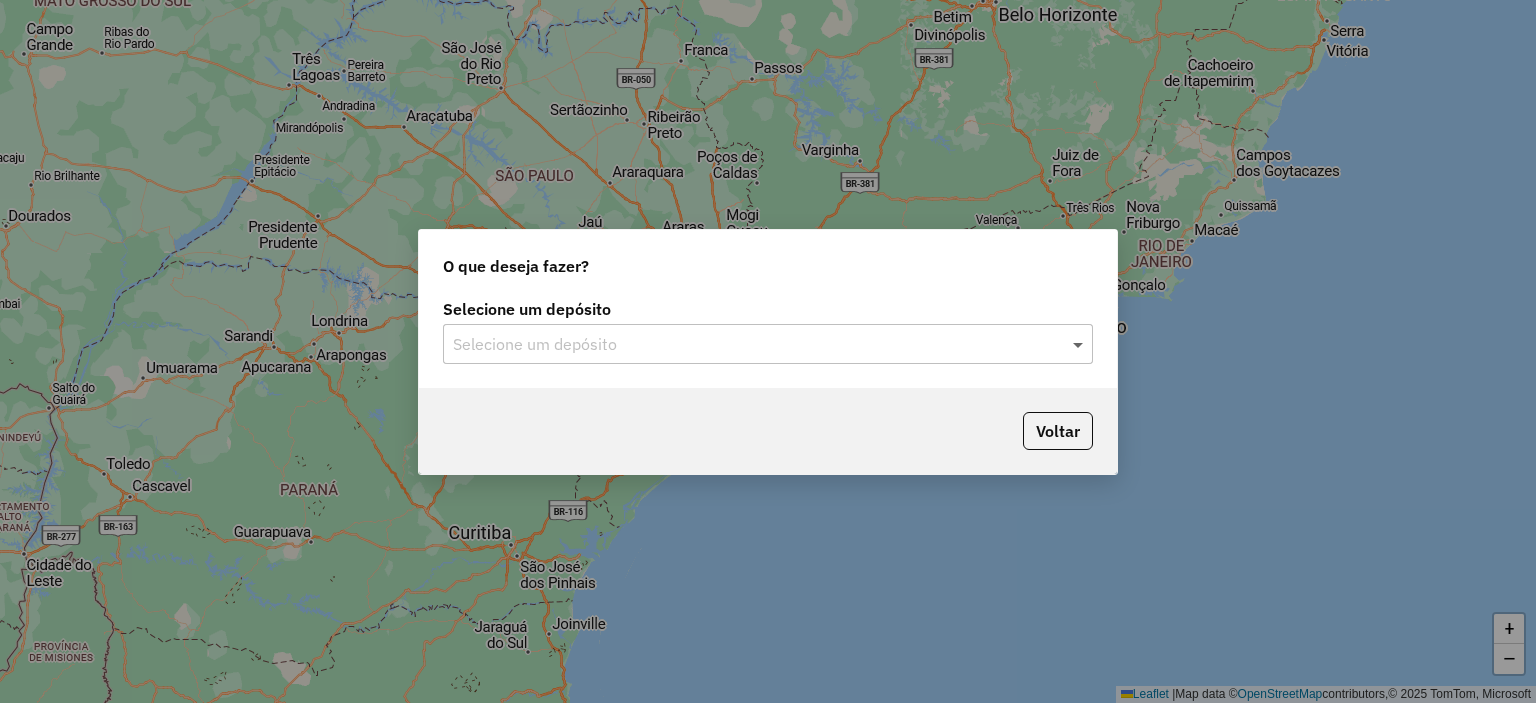 click 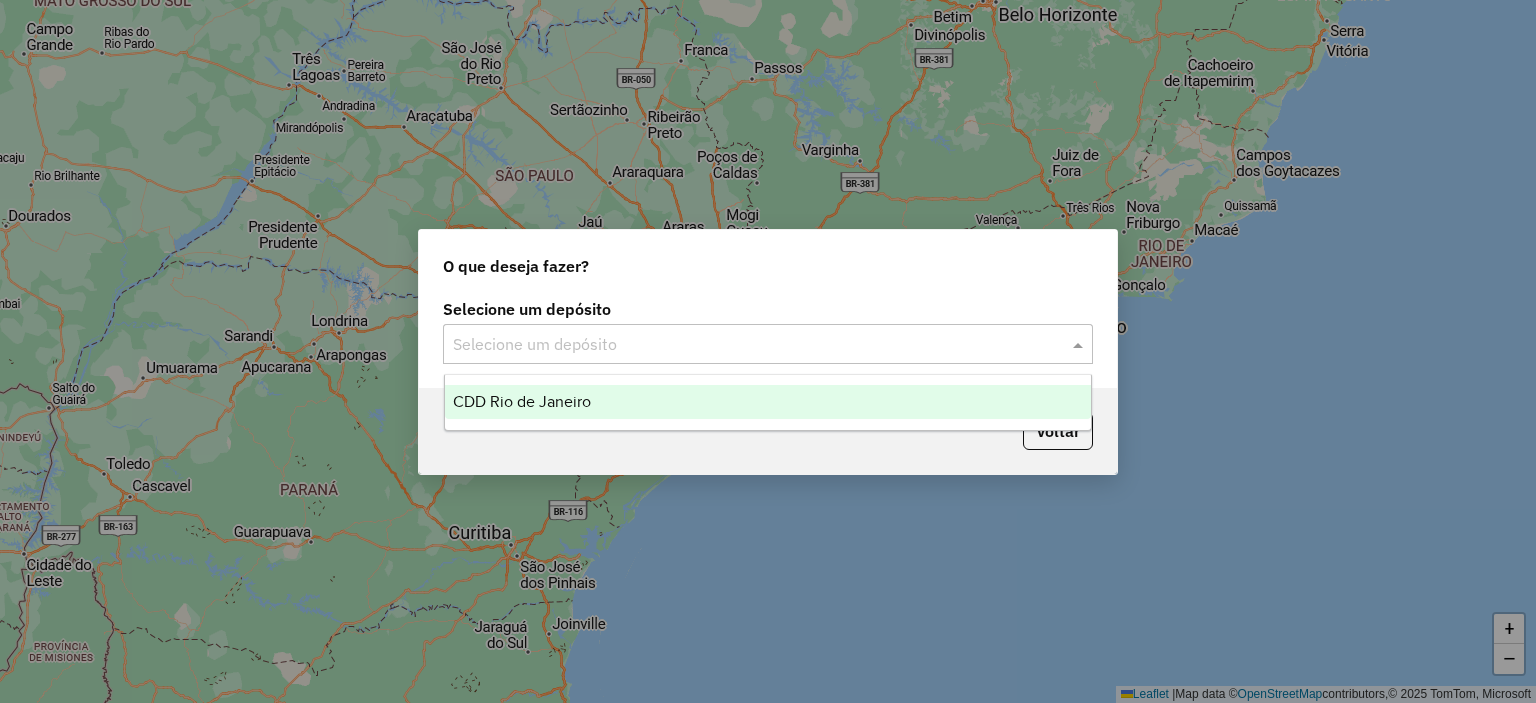 click on "CDD Rio de Janeiro" at bounding box center [522, 401] 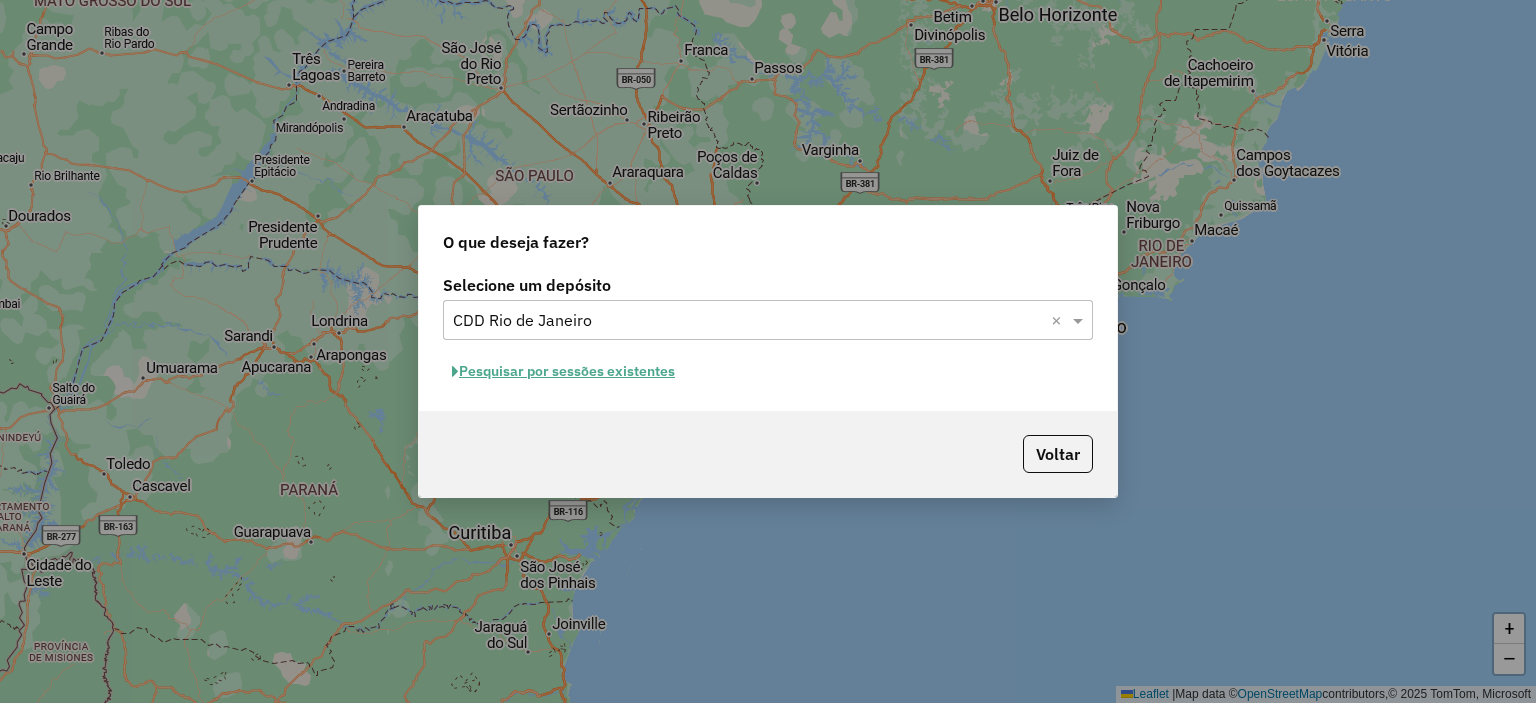 click on "Pesquisar por sessões existentes" 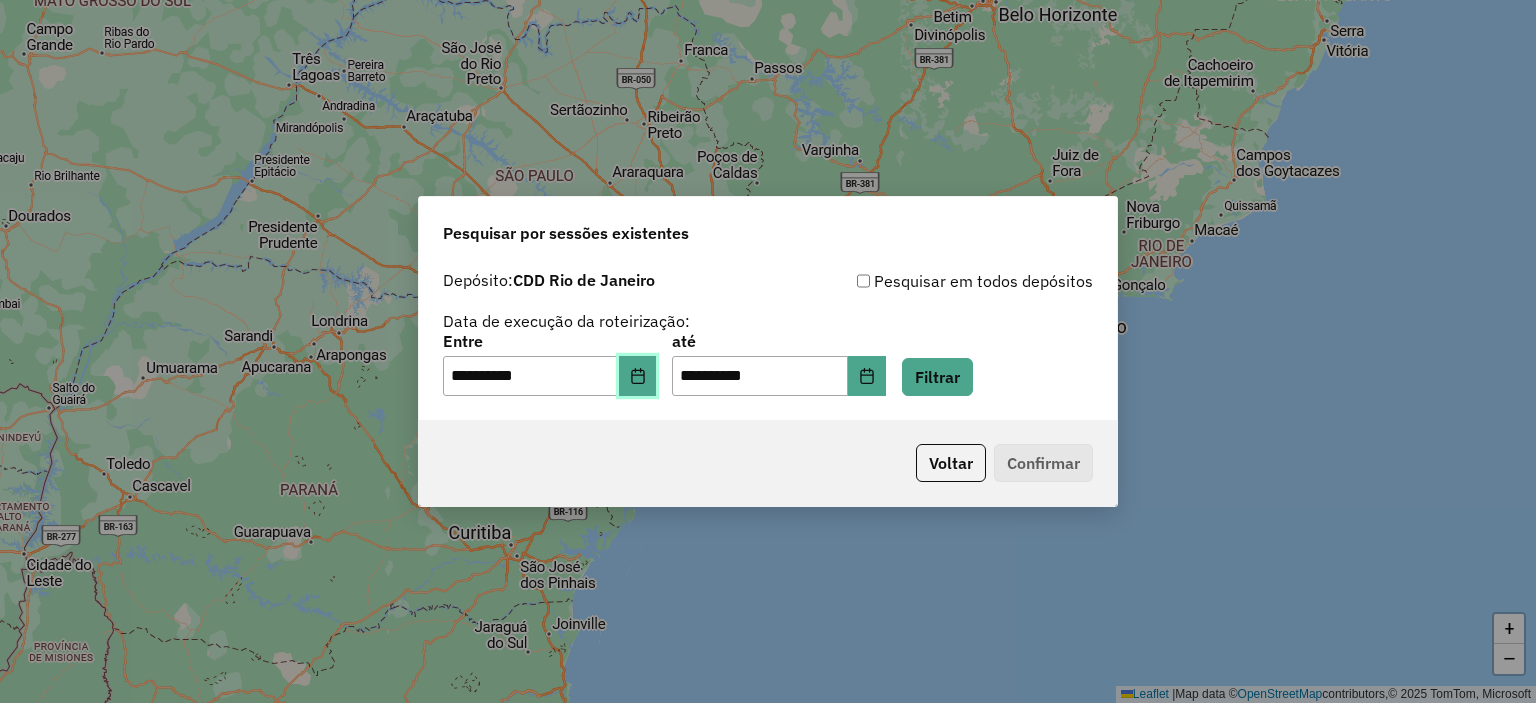click 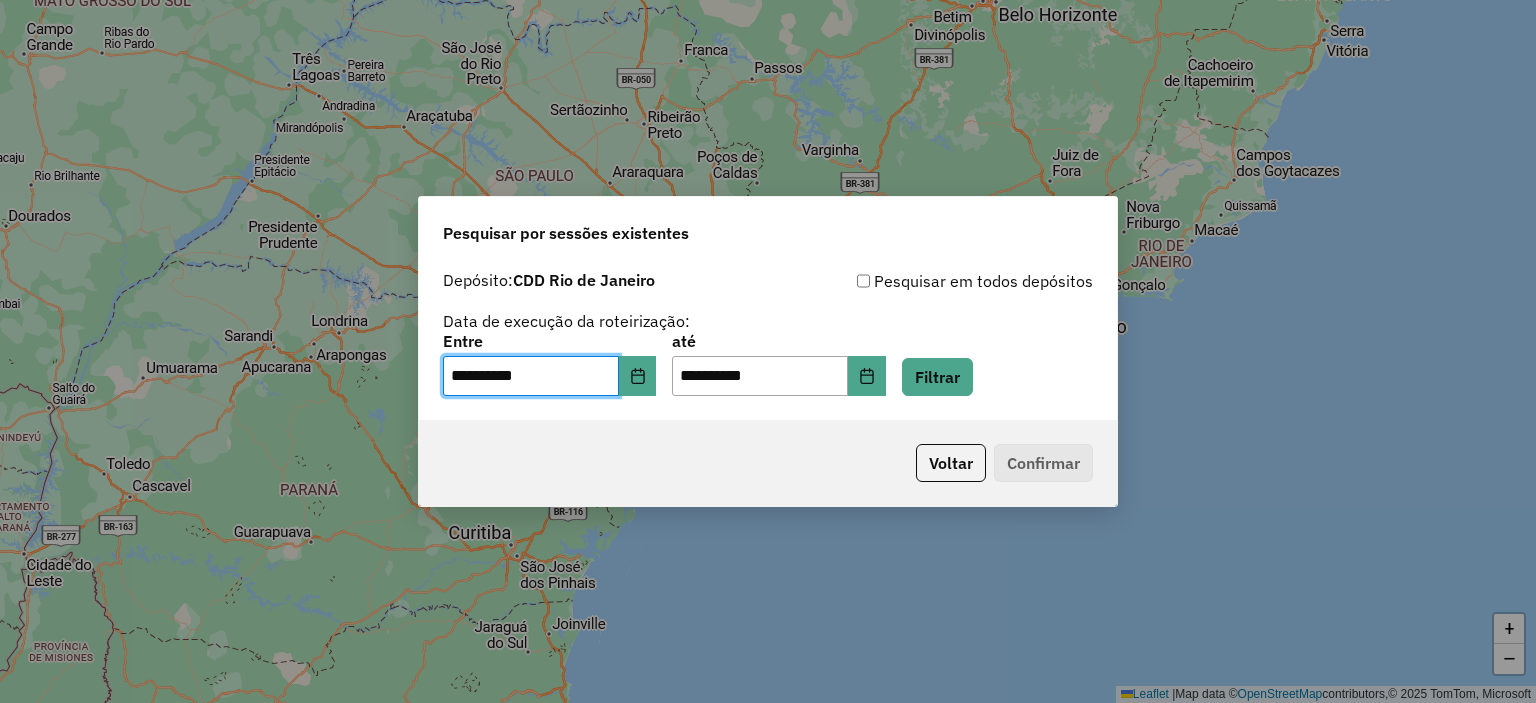 drag, startPoint x: 833, startPoint y: 449, endPoint x: 916, endPoint y: 436, distance: 84.0119 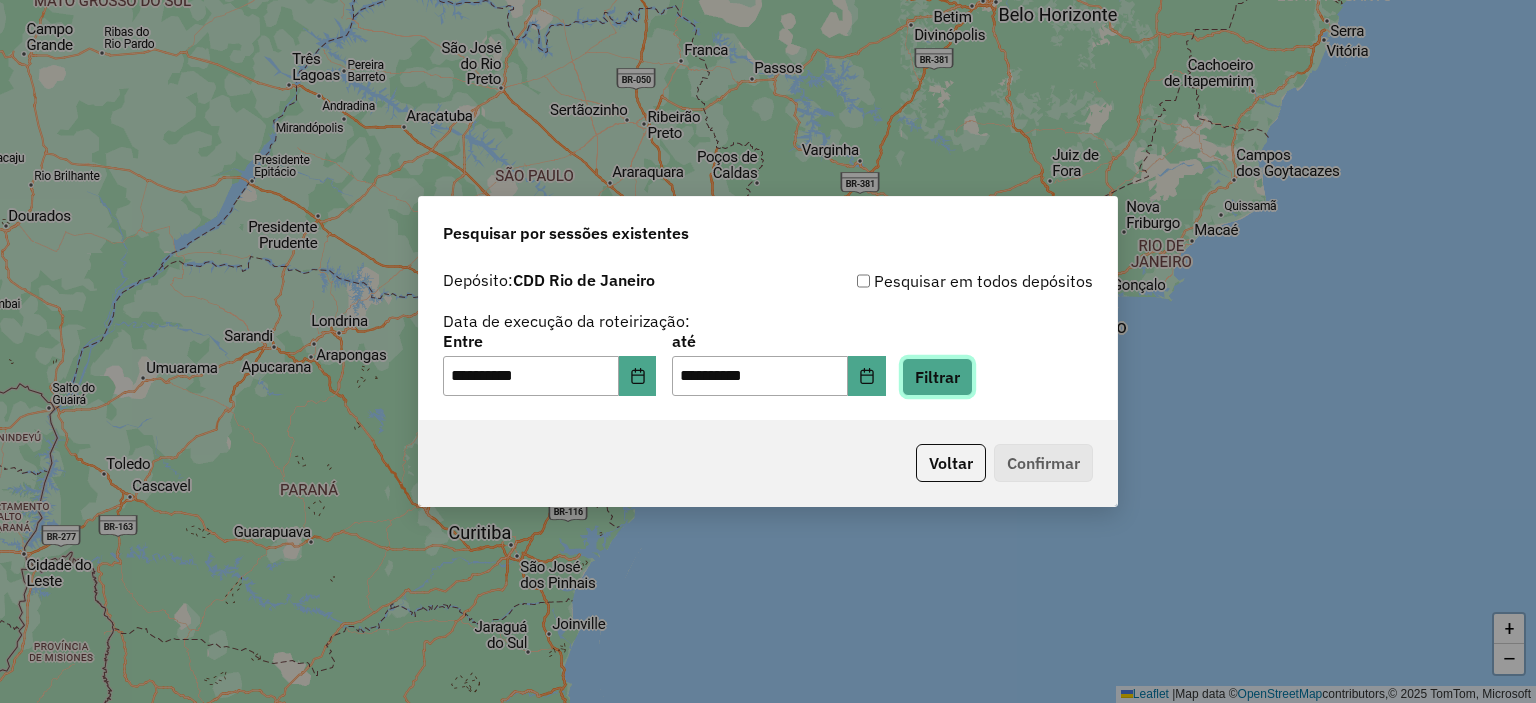 click on "Filtrar" 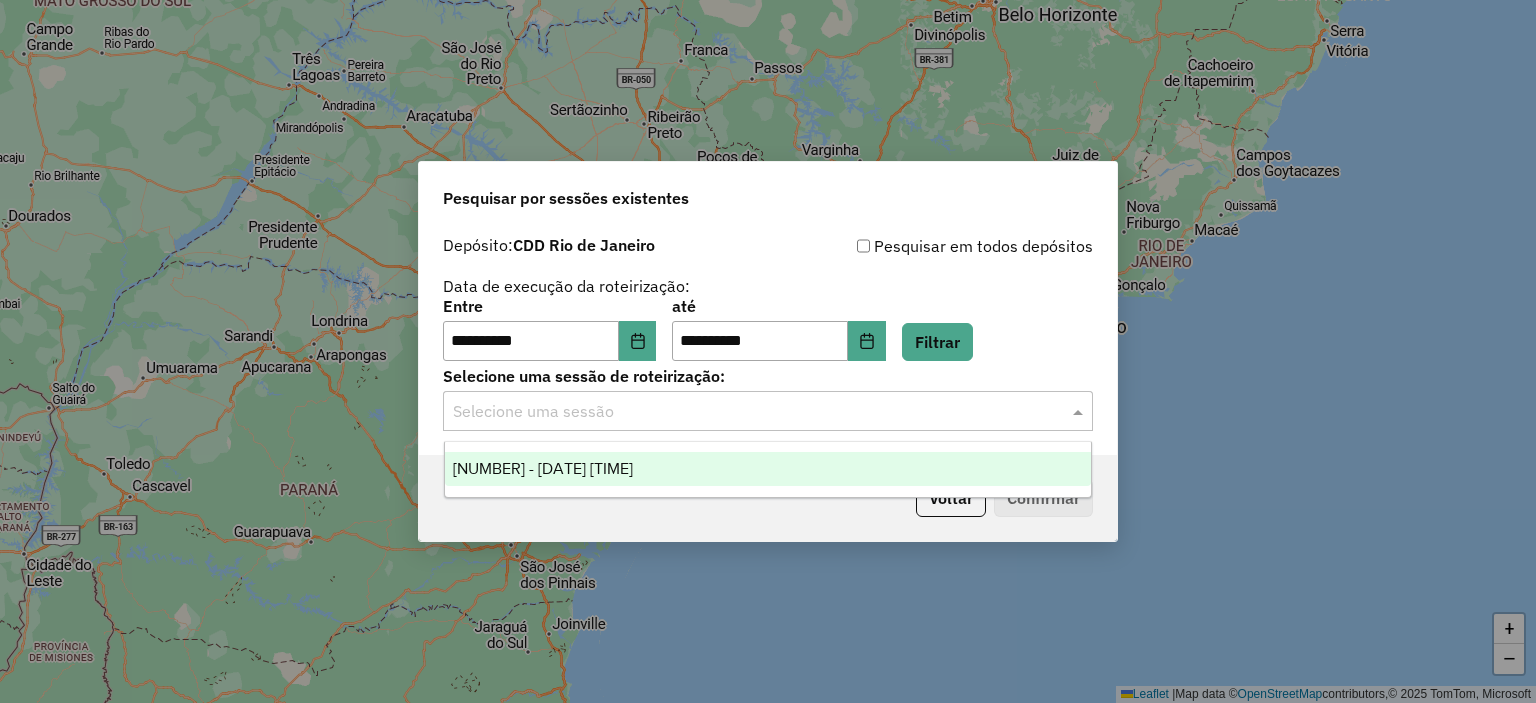 click 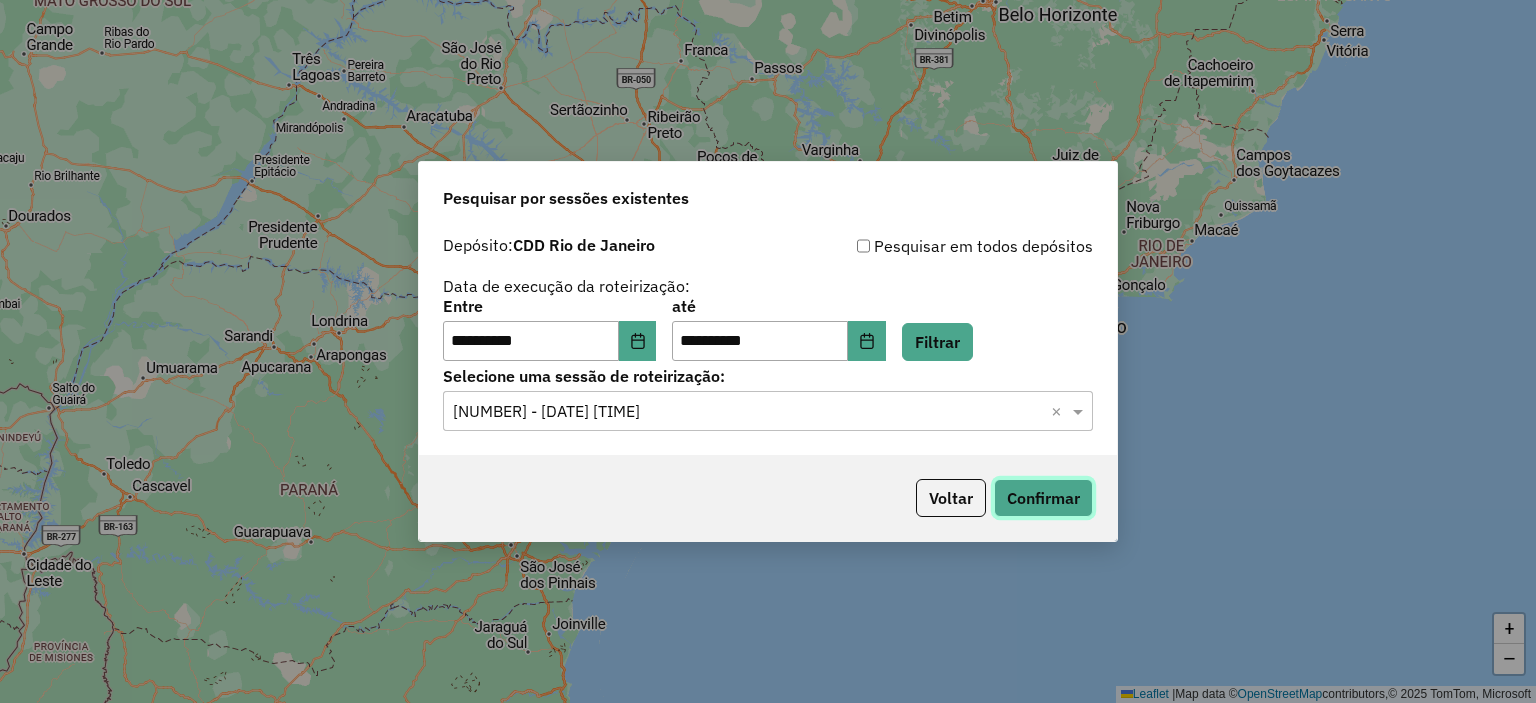 click on "Confirmar" 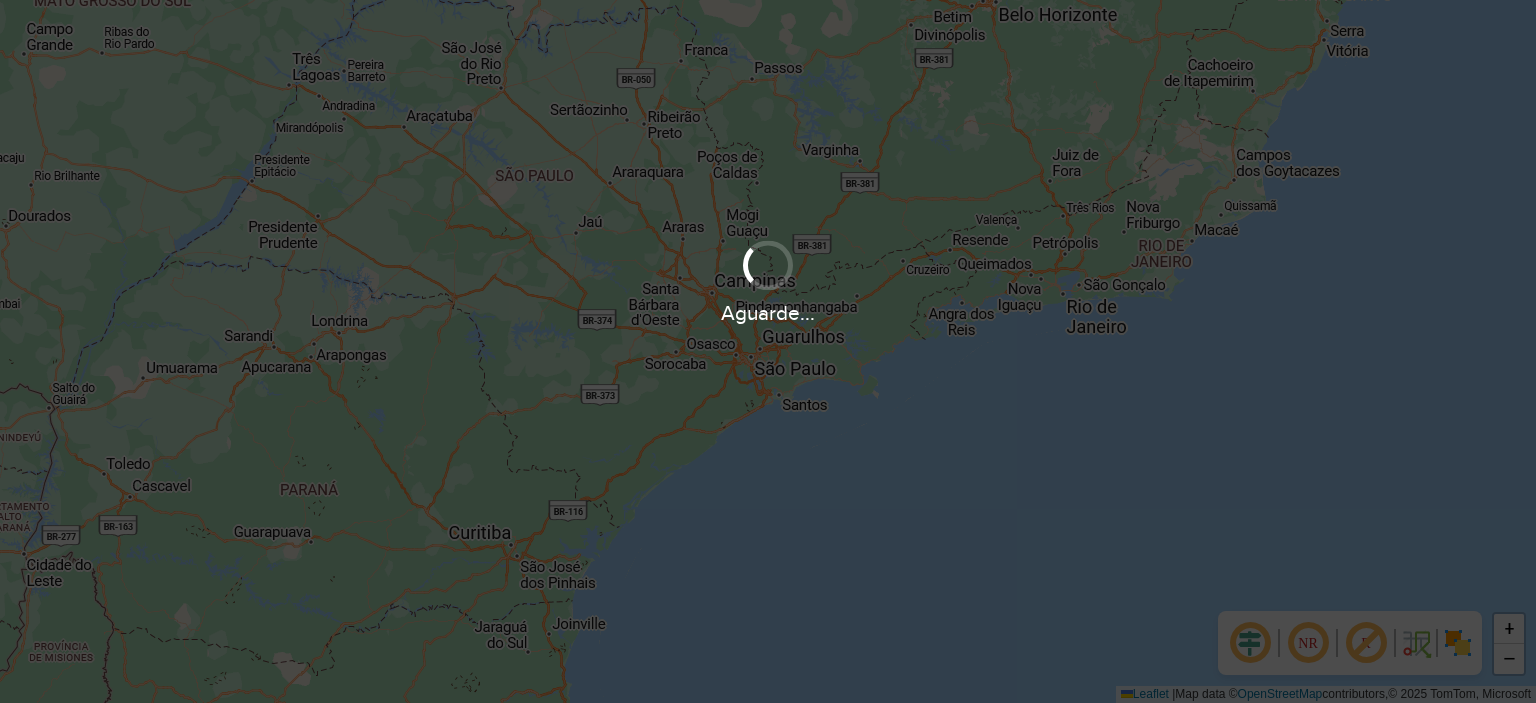 scroll, scrollTop: 0, scrollLeft: 0, axis: both 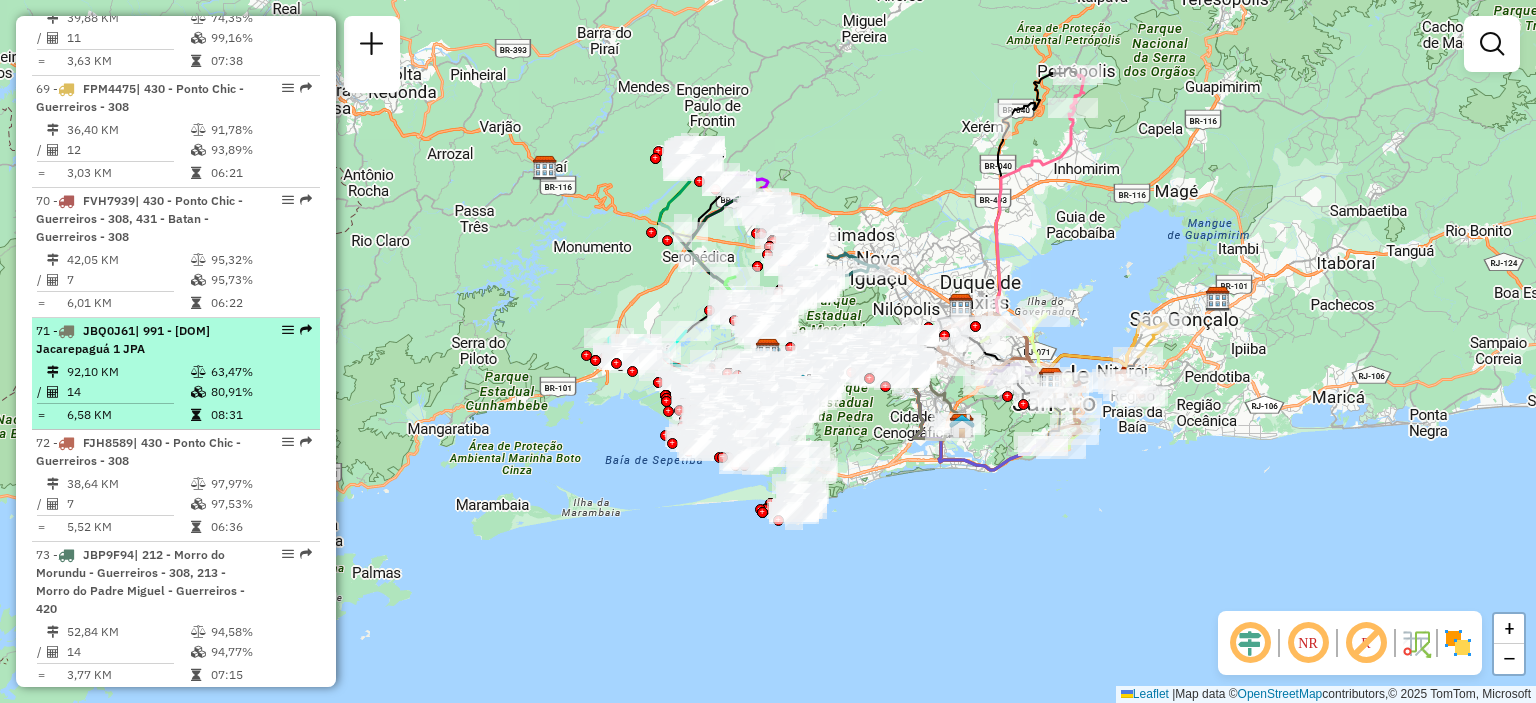 click on "[NUMBER] - [PLATE] | [NUMBER] - [DOM] [NEIGHBORHOOD] [CODE]" at bounding box center (142, 340) 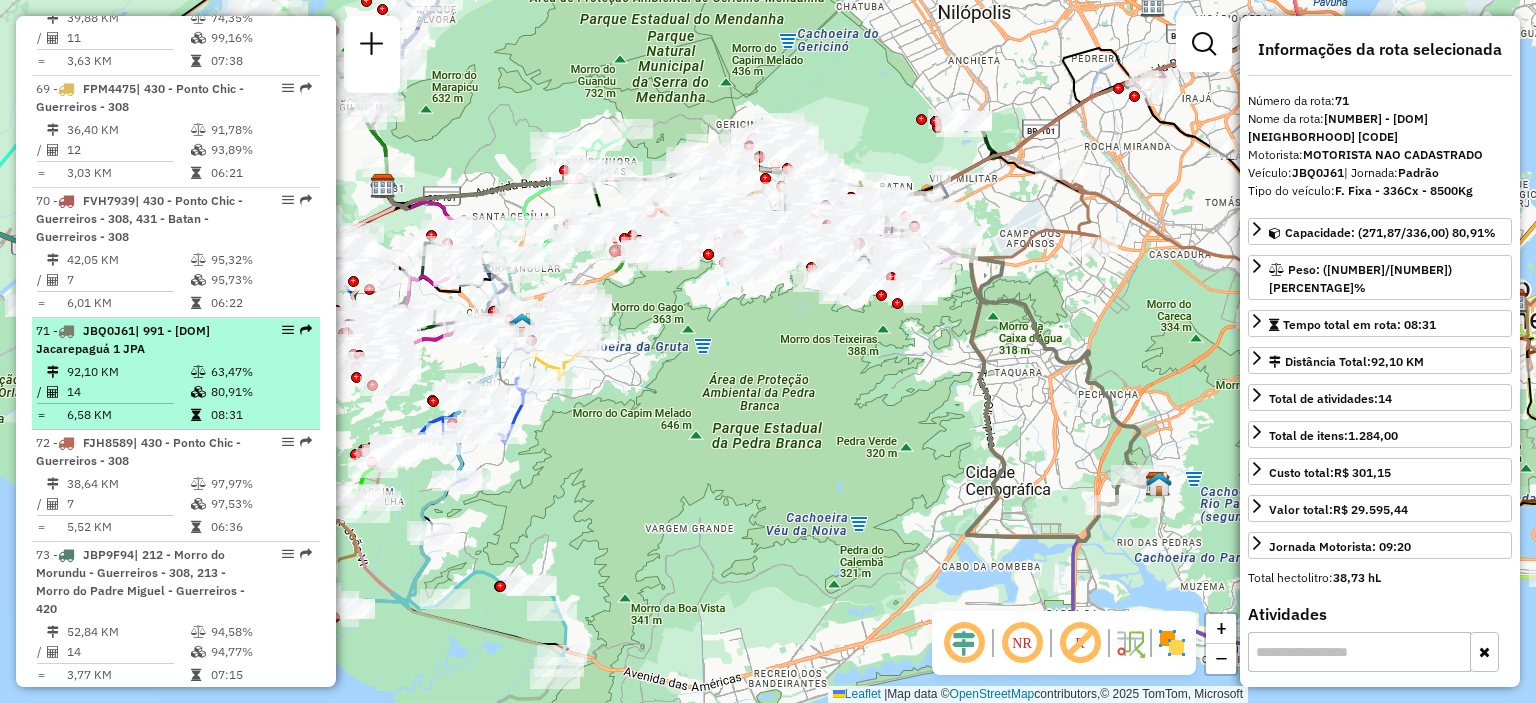 click at bounding box center (282, 330) 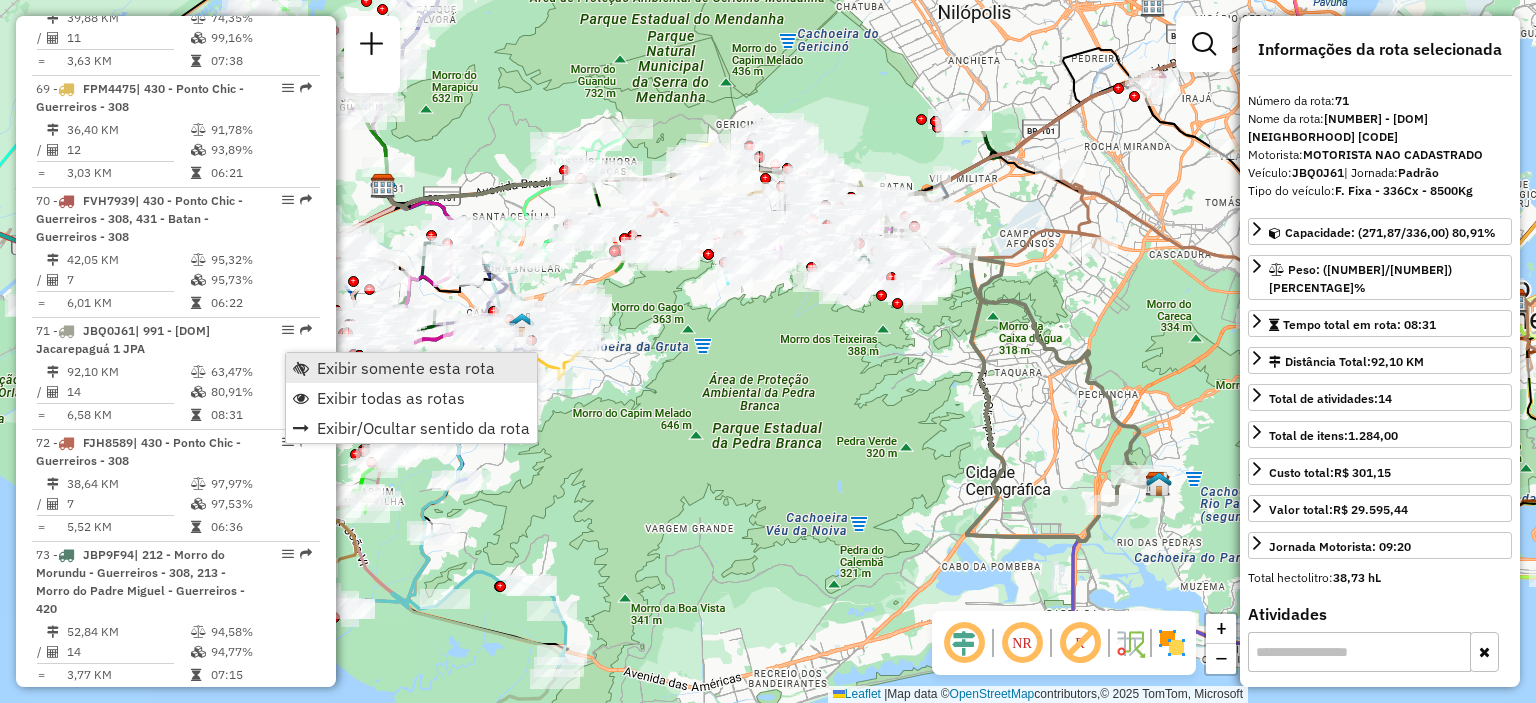 click on "Exibir somente esta rota" at bounding box center (406, 368) 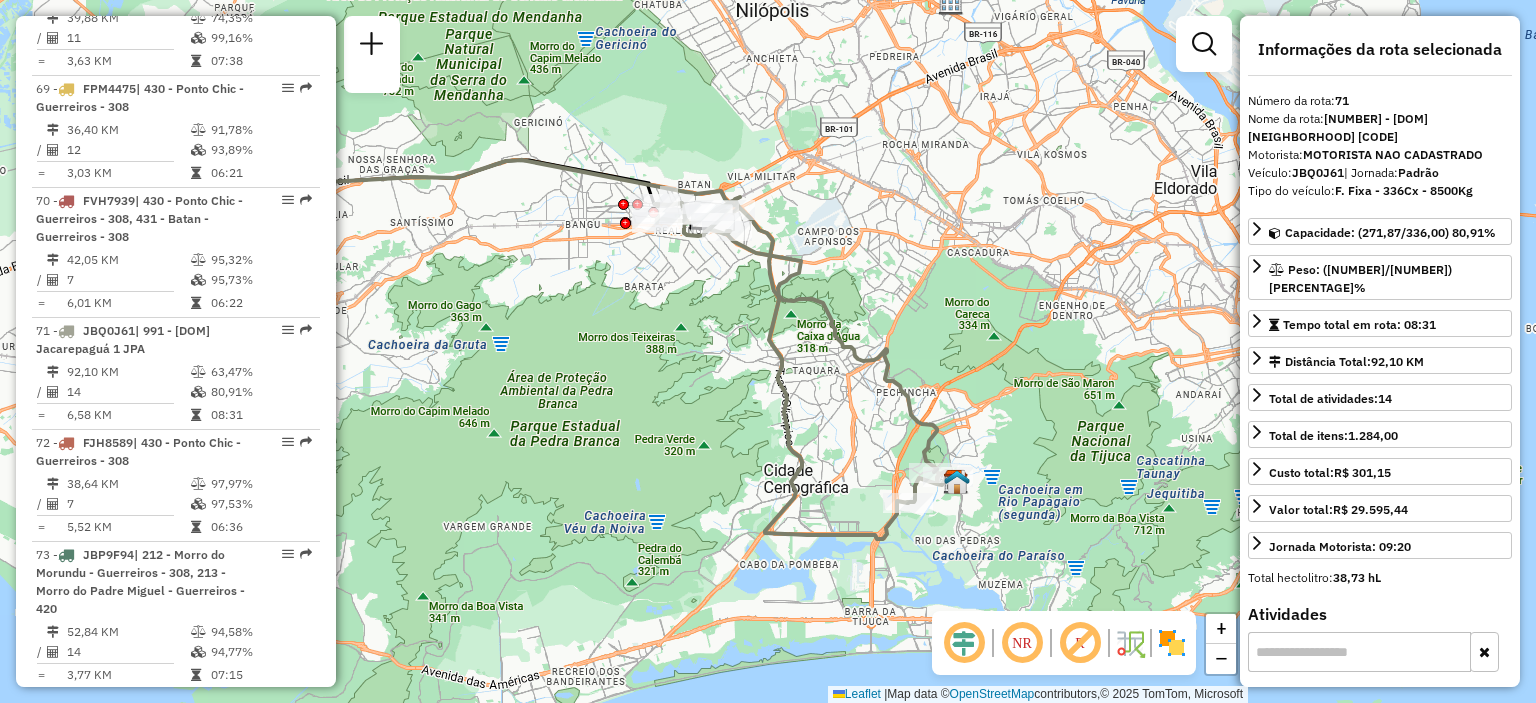 drag, startPoint x: 882, startPoint y: 410, endPoint x: 676, endPoint y: 407, distance: 206.02185 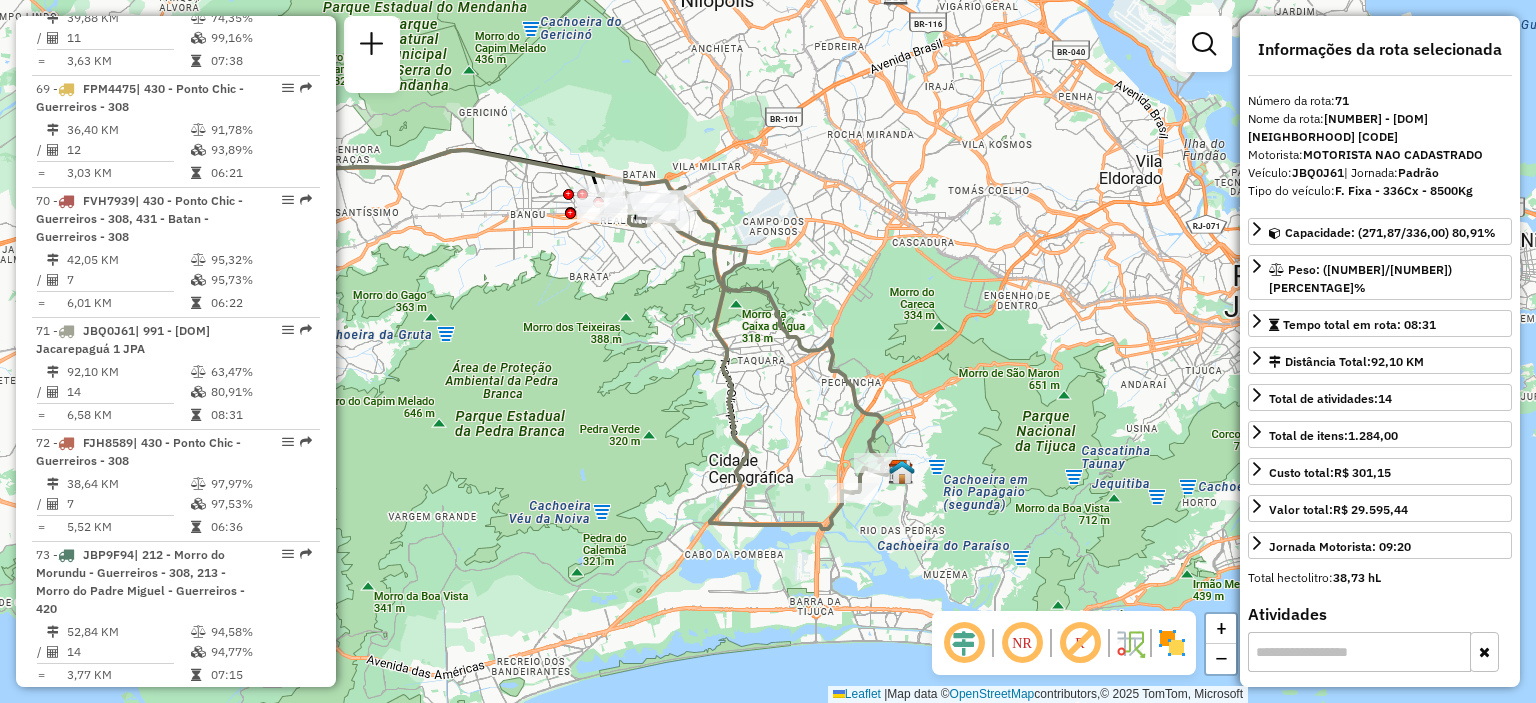 drag, startPoint x: 720, startPoint y: 387, endPoint x: 669, endPoint y: 375, distance: 52.392746 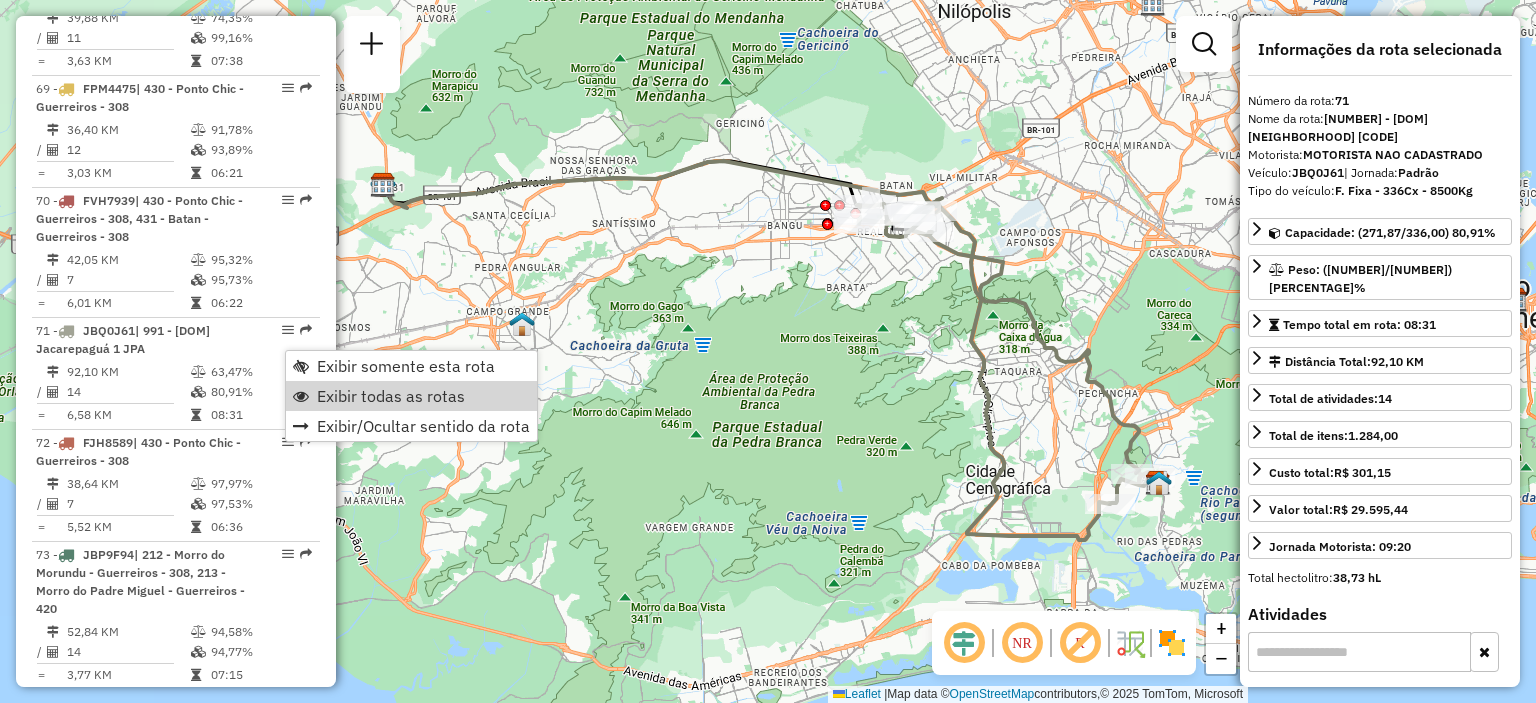 click on "Exibir todas as rotas" at bounding box center (391, 396) 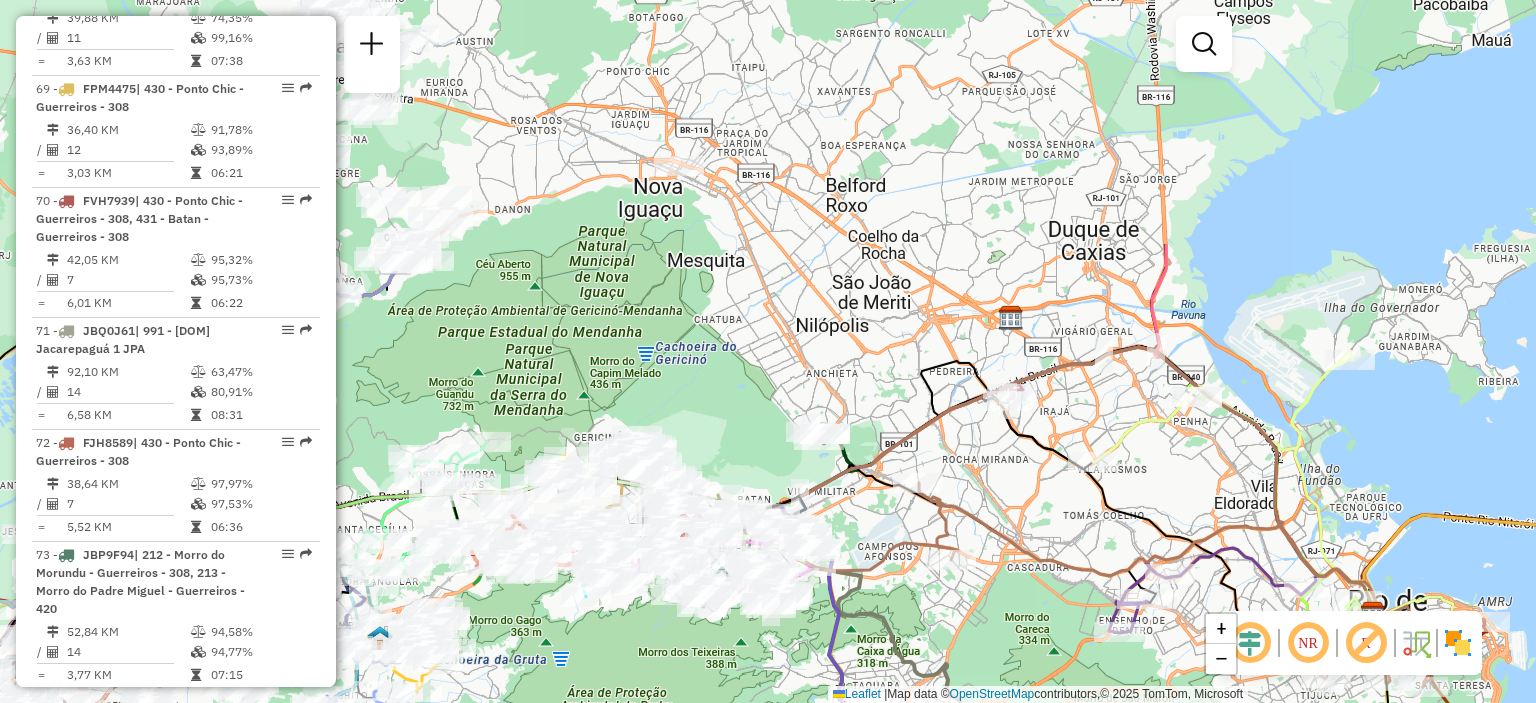 drag, startPoint x: 1119, startPoint y: 146, endPoint x: 973, endPoint y: 463, distance: 349.00574 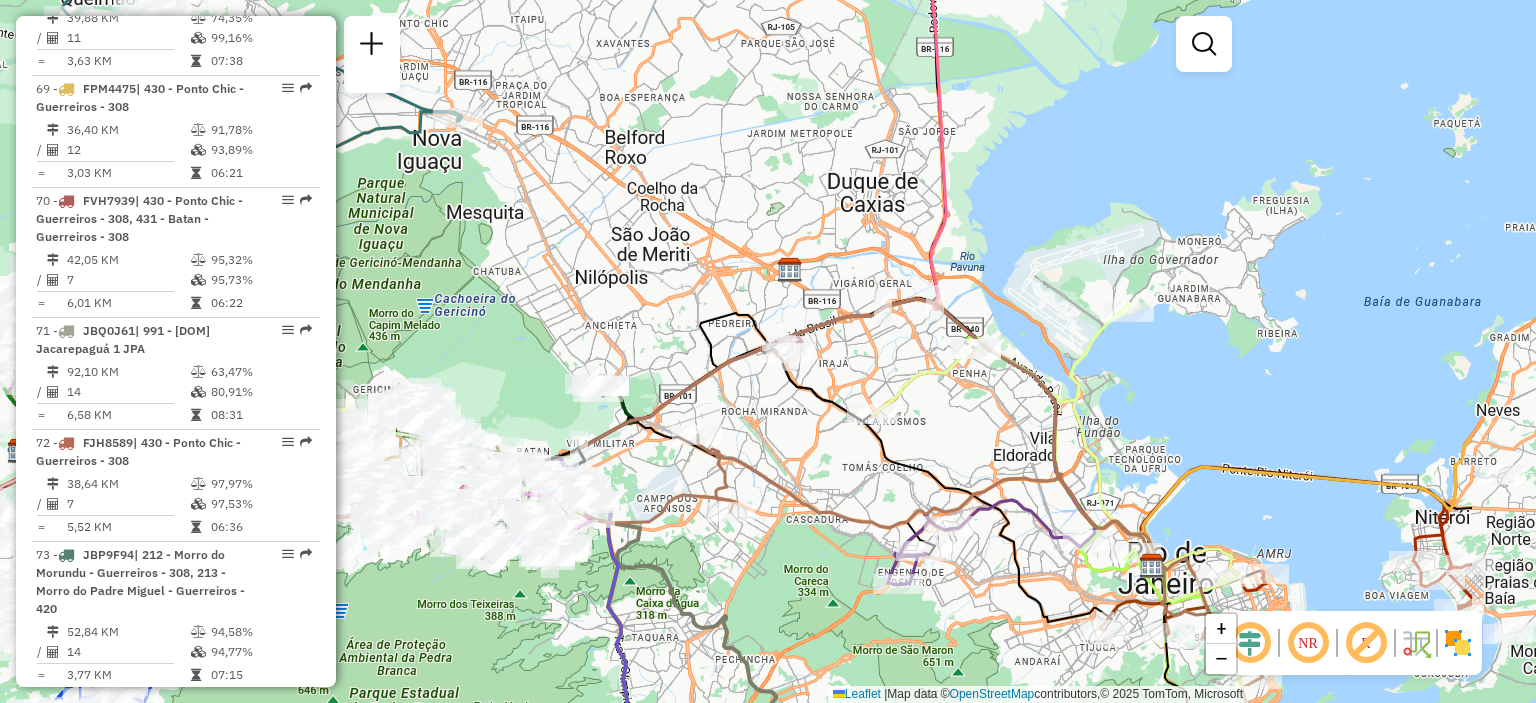 drag, startPoint x: 1352, startPoint y: 375, endPoint x: 1155, endPoint y: 316, distance: 205.64532 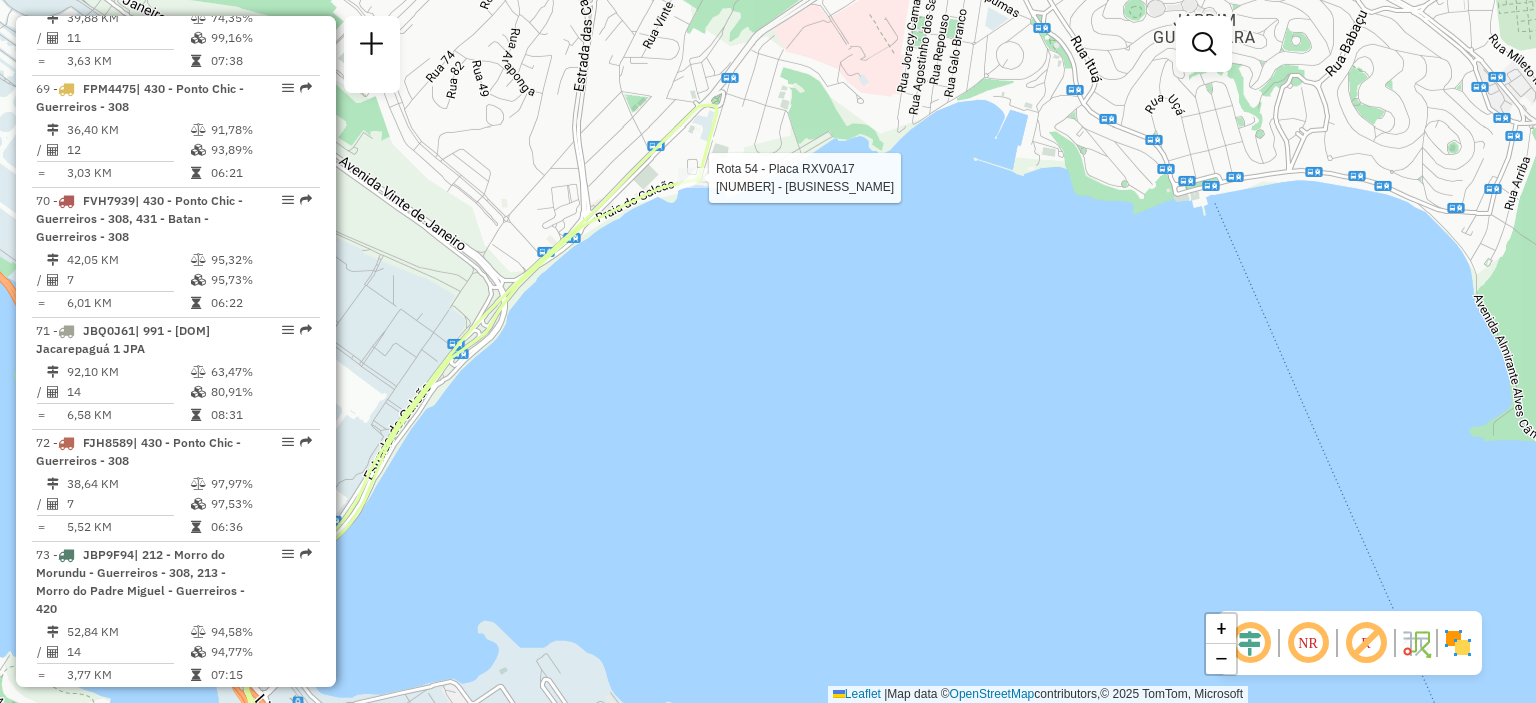 click on "Rota [NUMBER] - Placa [PLATE] [NUMBER] - [BUSINESS_NAME] Janela de atendimento Grade de atendimento Capacidade Transportadoras Veículos Cliente Pedidos Rotas Selecione os dias de semana para filtrar as janelas de atendimento Seg Ter Qua Qui Sex Sáb Dom Informe o período da janela de atendimento: De: Até: Filtrar exatamente a janela do cliente Considerar janela de atendimento padrão Selecione os dias de semana para filtrar as grades de atendimento Seg Ter Qua Qui Sex Sáb Dom Considerar clientes sem dia de atendimento cadastrado Clientes fora do dia de atendimento selecionado Filtrar as atividades entre os valores definidos abaixo: Peso mínimo: Peso máximo: Cubagem mínima: Cubagem máxima: De: Até: Filtrar as atividades entre o tempo de atendimento definido abaixo: De: Até: Considerar capacidade total dos clientes não roteirizados Transportadora: Selecione um ou mais itens Tipo de veículo: Selecione um ou mais itens Veículo: Motorista: Nome: Tipo:" 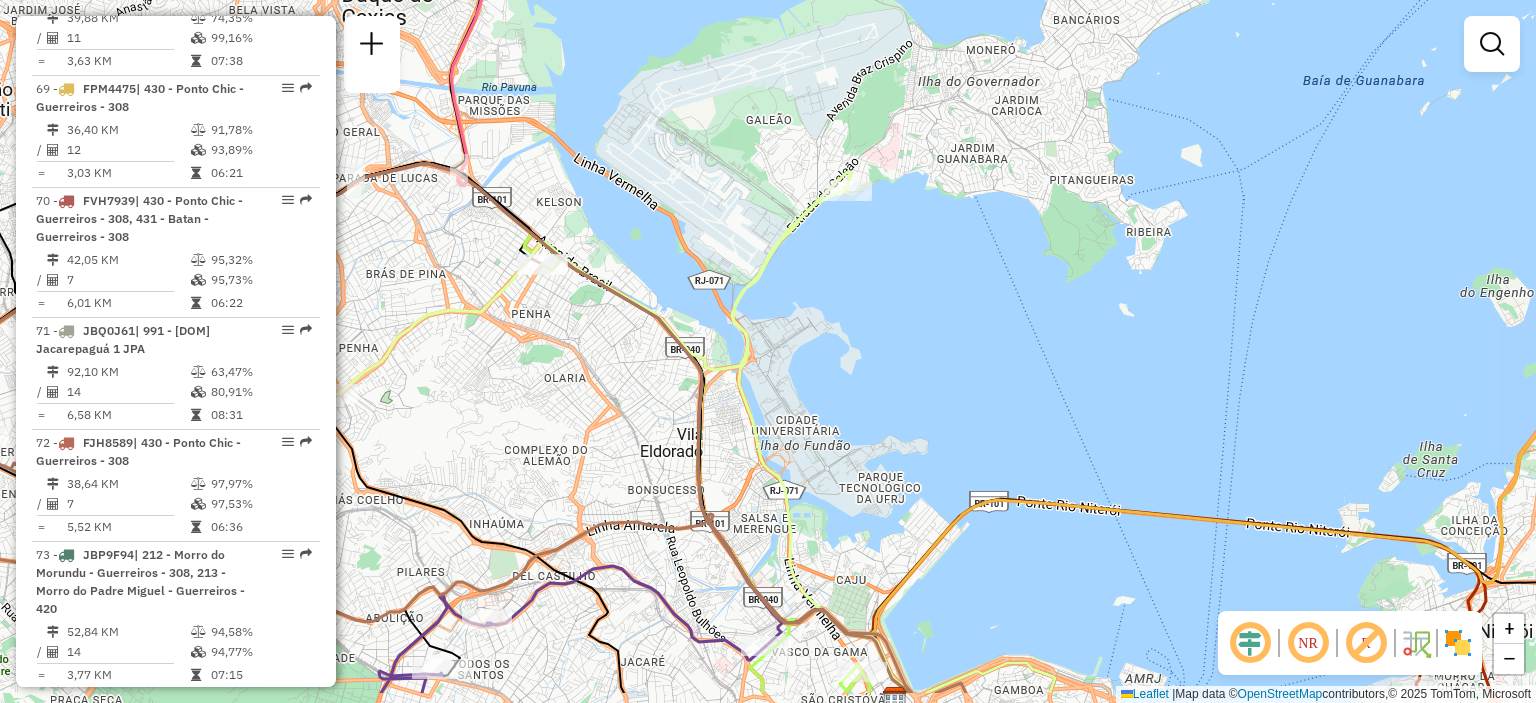 drag, startPoint x: 646, startPoint y: 391, endPoint x: 796, endPoint y: 310, distance: 170.47287 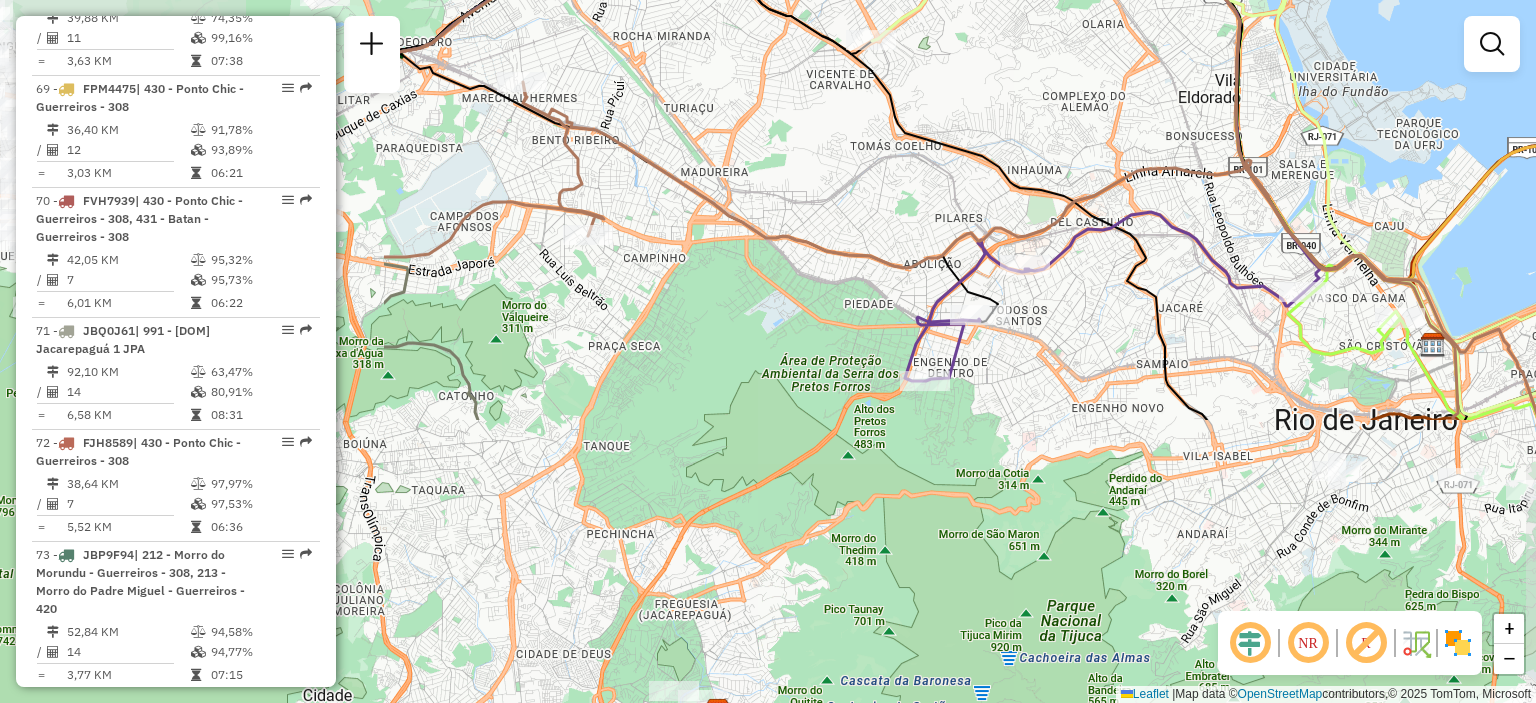 drag, startPoint x: 589, startPoint y: 475, endPoint x: 1118, endPoint y: 128, distance: 632.65314 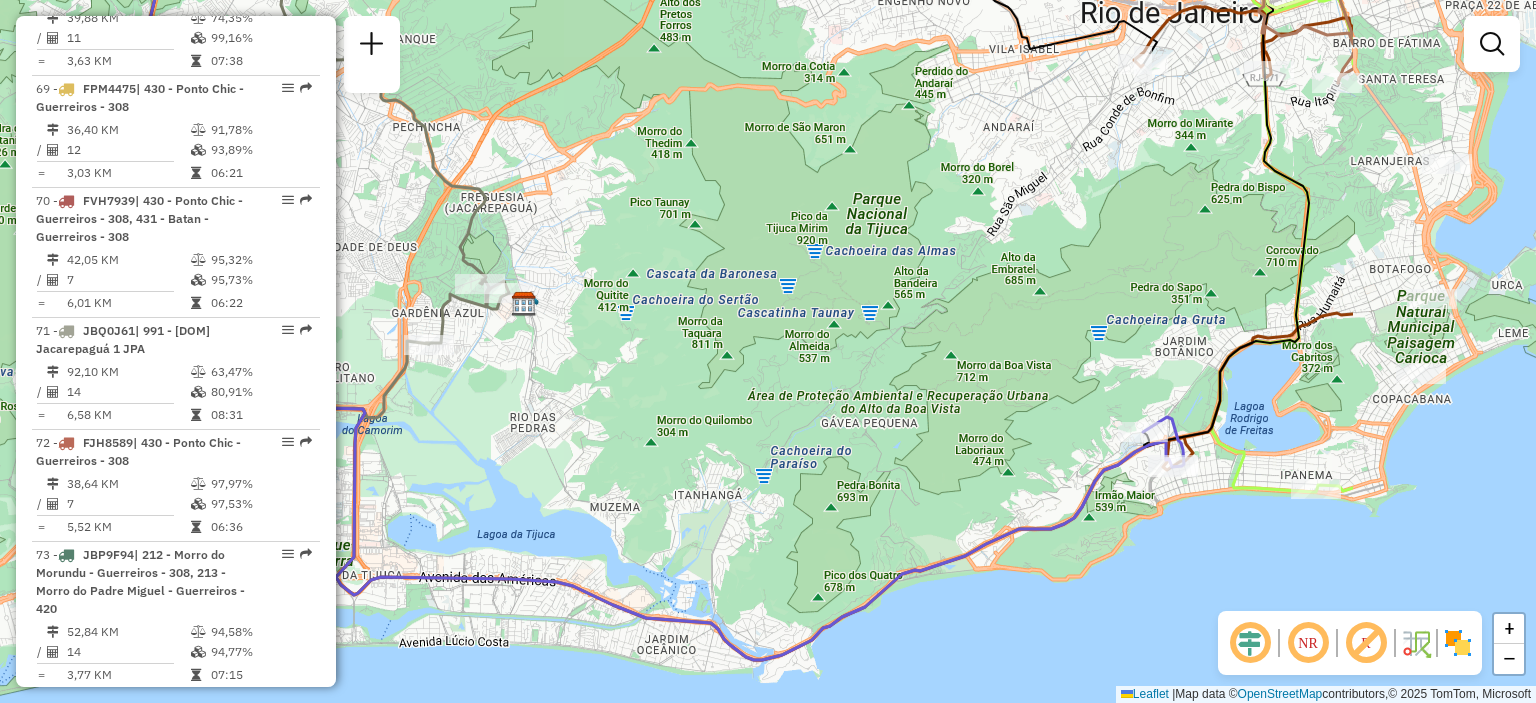 drag, startPoint x: 1096, startPoint y: 351, endPoint x: 768, endPoint y: 379, distance: 329.19296 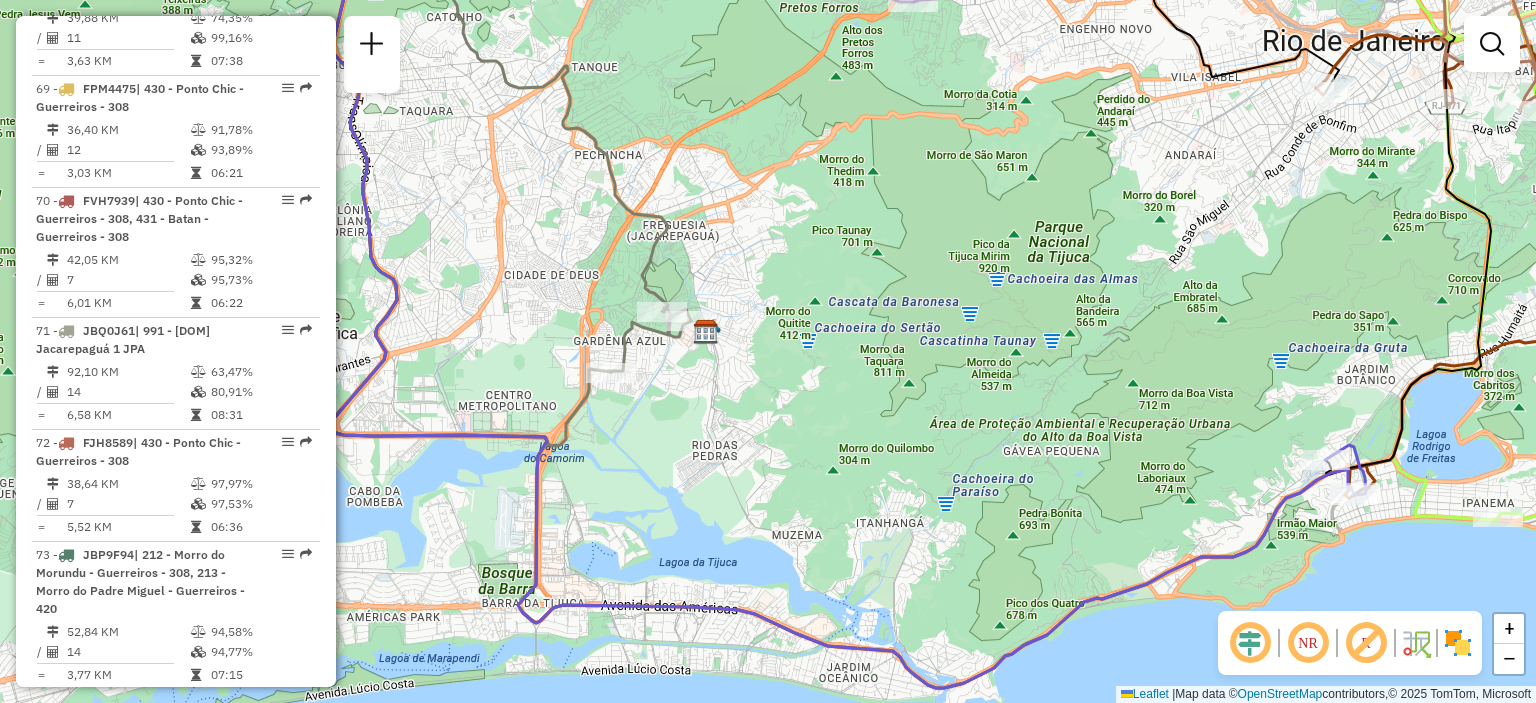 drag, startPoint x: 598, startPoint y: 376, endPoint x: 780, endPoint y: 404, distance: 184.14125 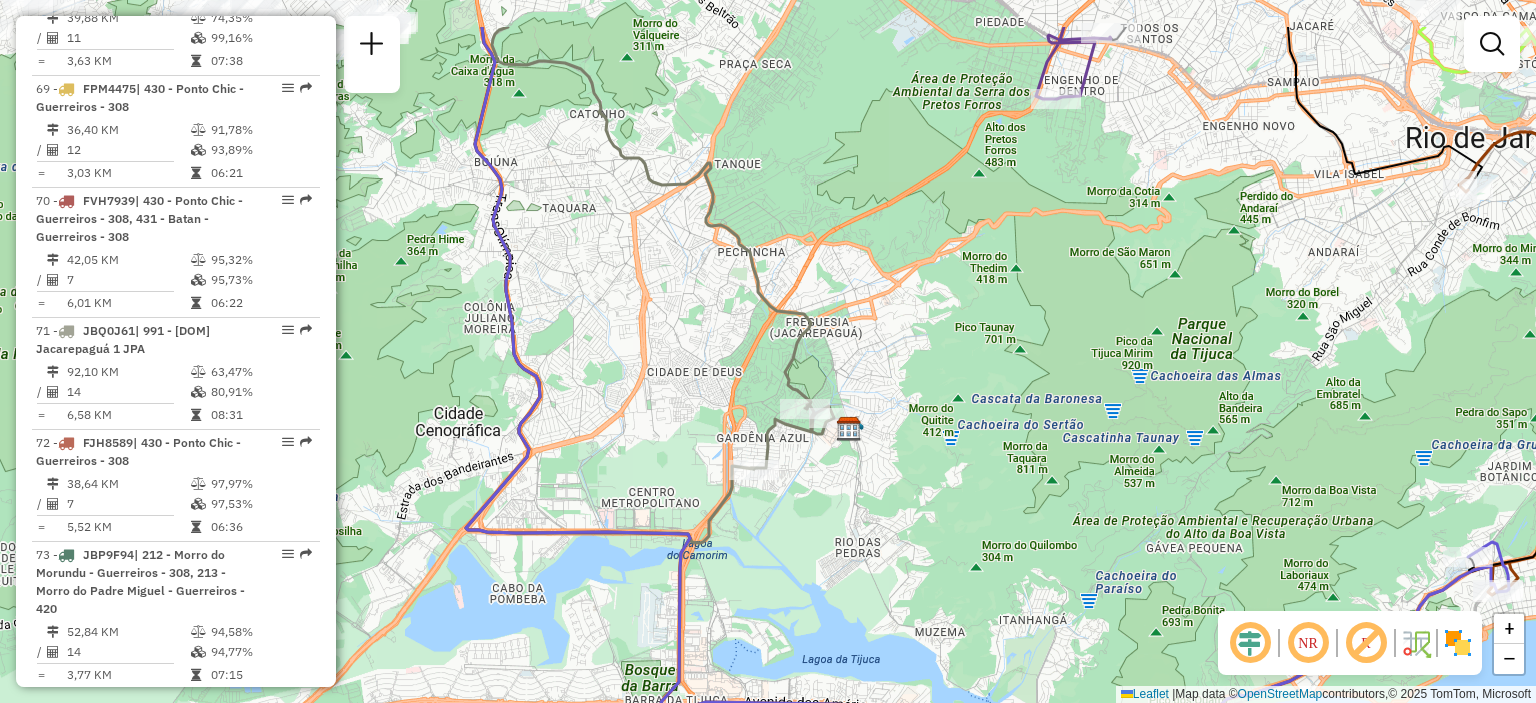 drag, startPoint x: 672, startPoint y: 431, endPoint x: 821, endPoint y: 530, distance: 178.89102 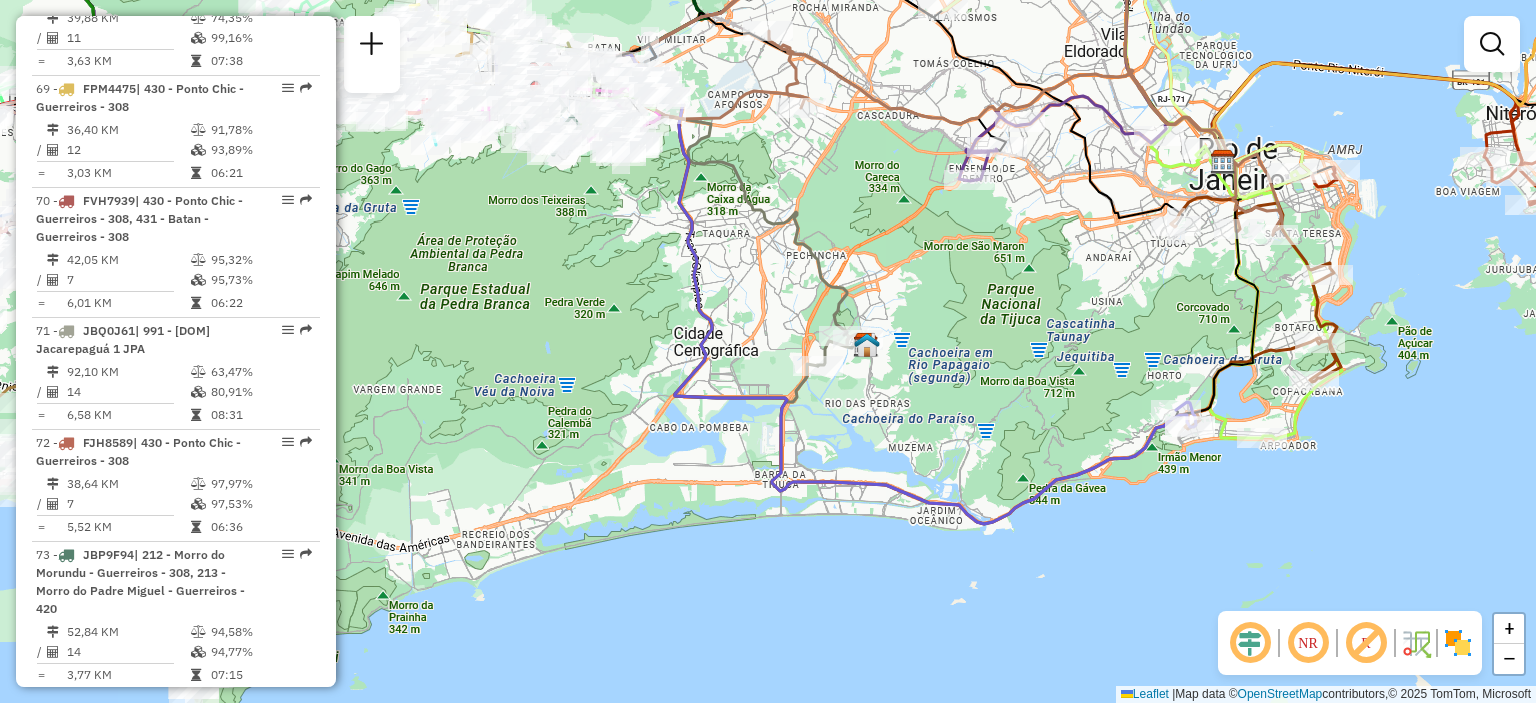 drag, startPoint x: 778, startPoint y: 400, endPoint x: 916, endPoint y: 402, distance: 138.0145 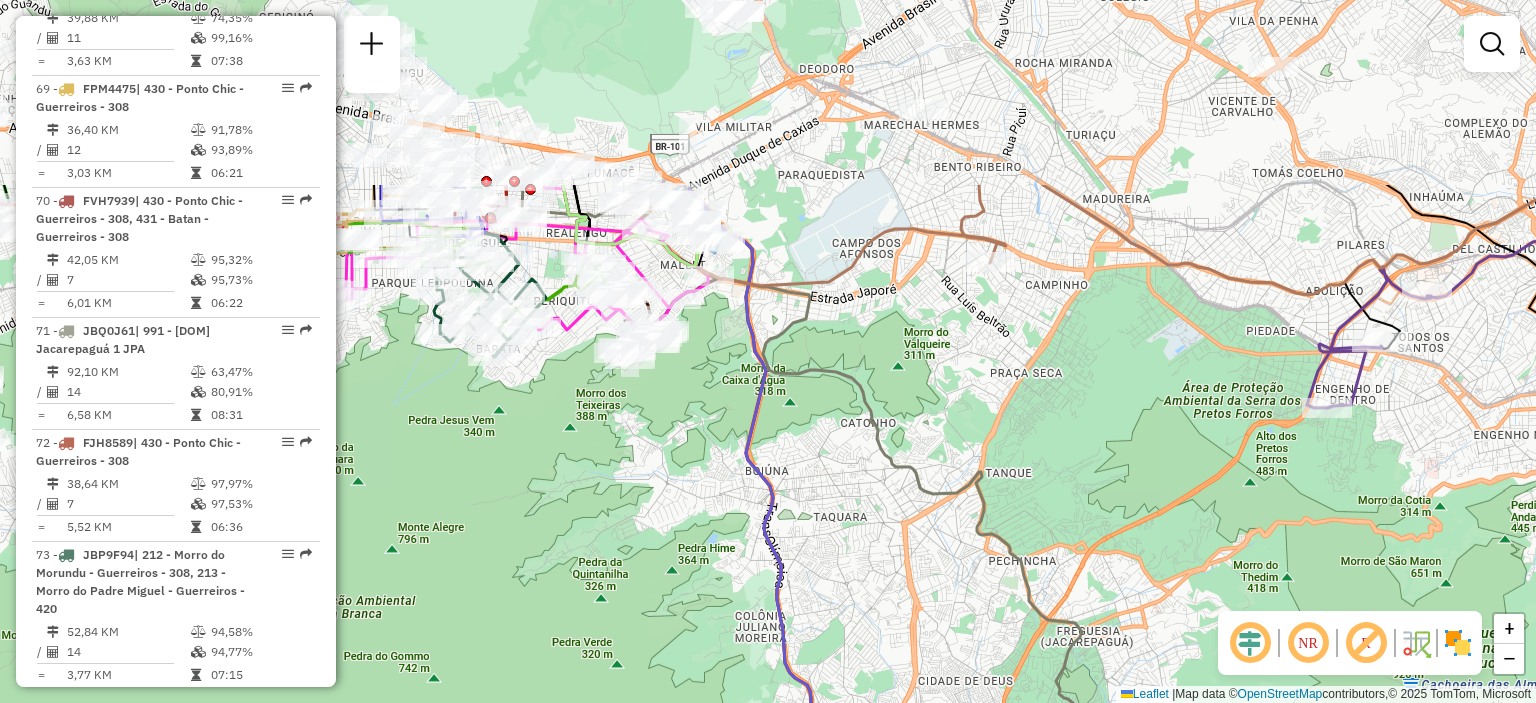 drag, startPoint x: 642, startPoint y: 194, endPoint x: 713, endPoint y: 408, distance: 225.47061 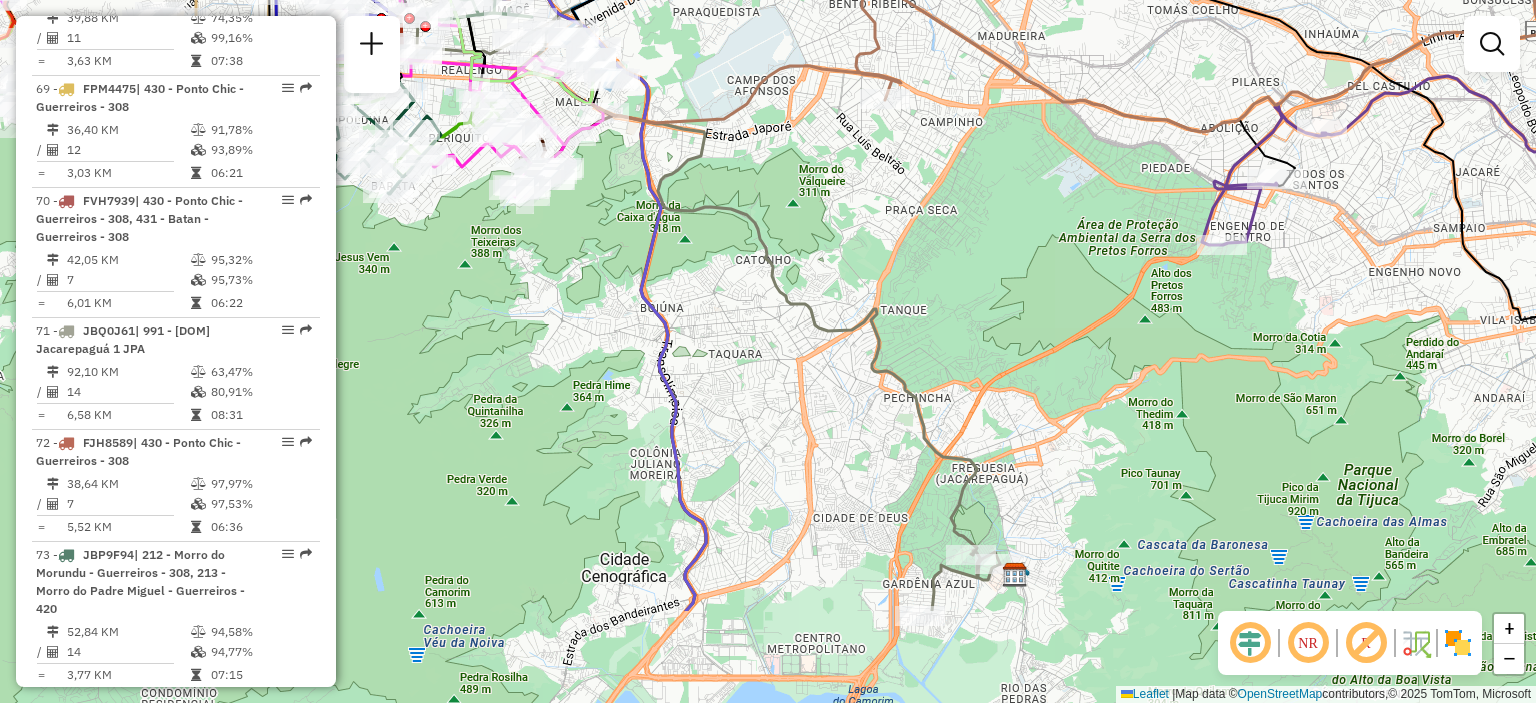 drag, startPoint x: 828, startPoint y: 471, endPoint x: 695, endPoint y: 266, distance: 244.36449 